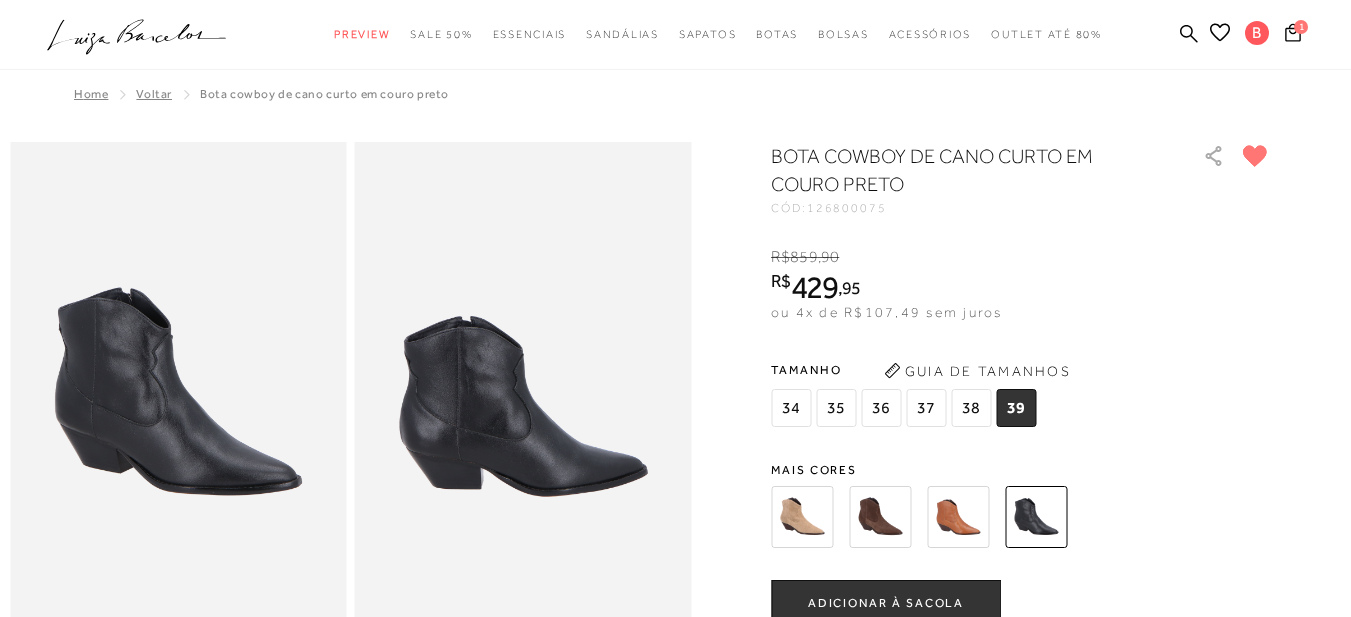 scroll, scrollTop: 100, scrollLeft: 0, axis: vertical 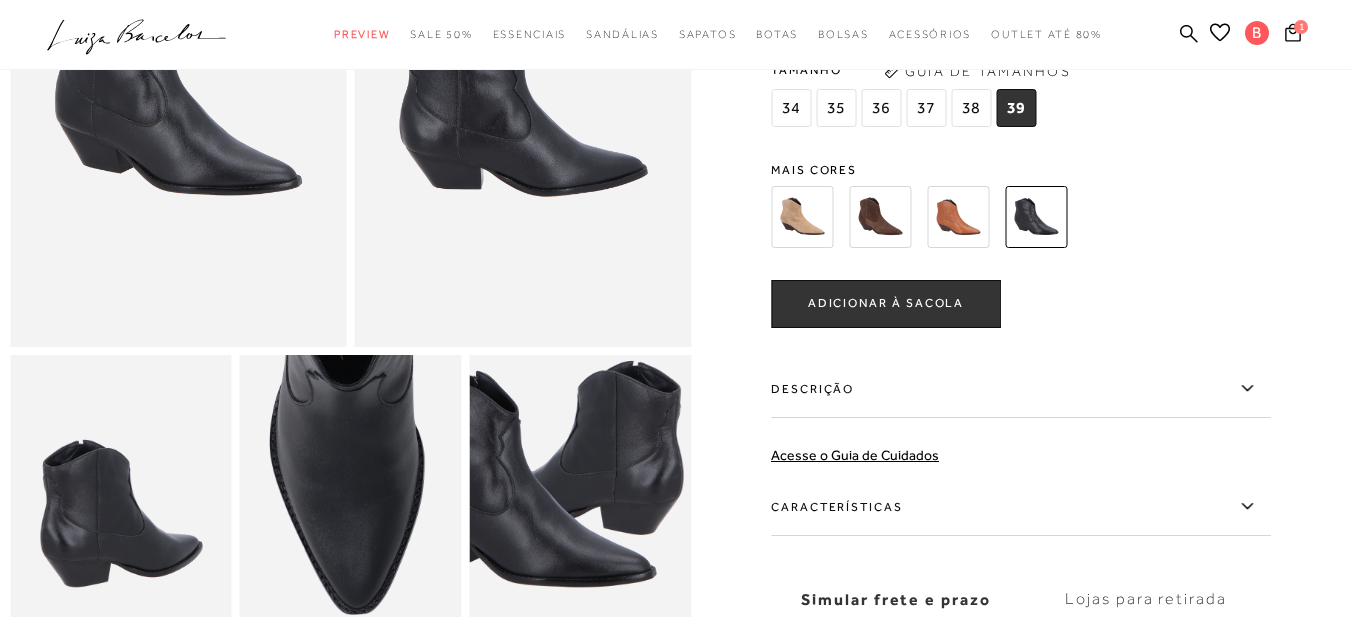 click on "ADICIONAR À SACOLA" at bounding box center (886, 303) 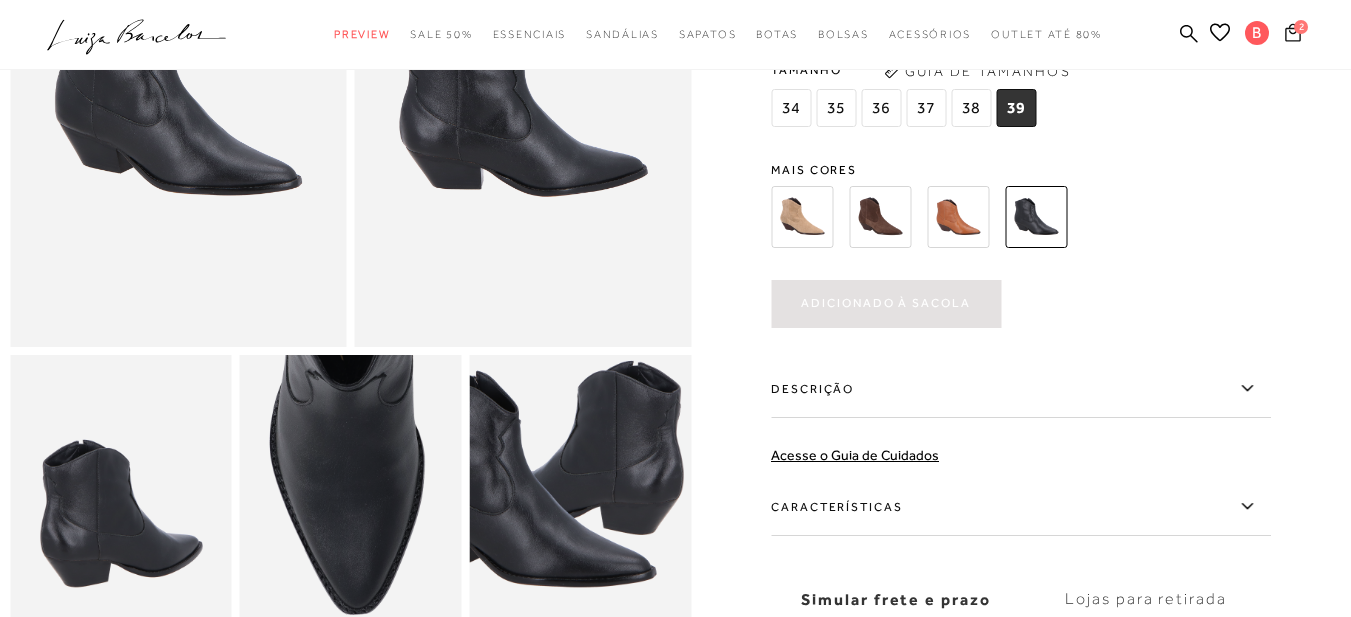 click on "2" at bounding box center [1293, 35] 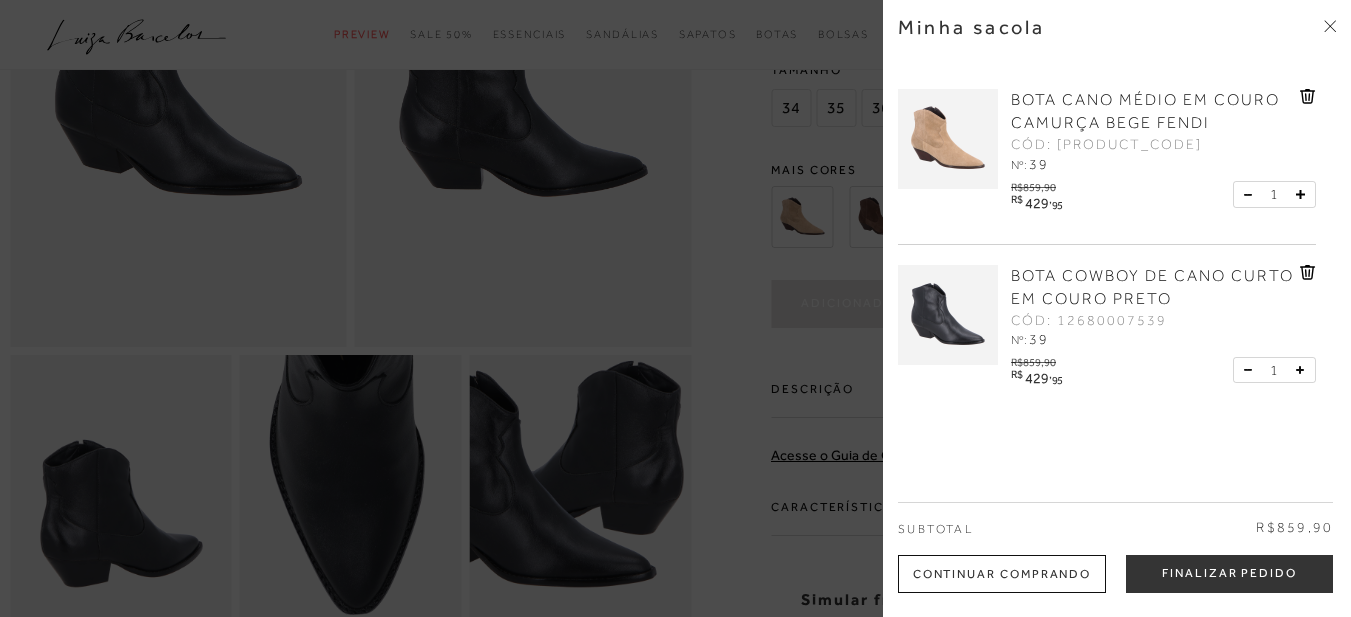 scroll, scrollTop: 0, scrollLeft: 0, axis: both 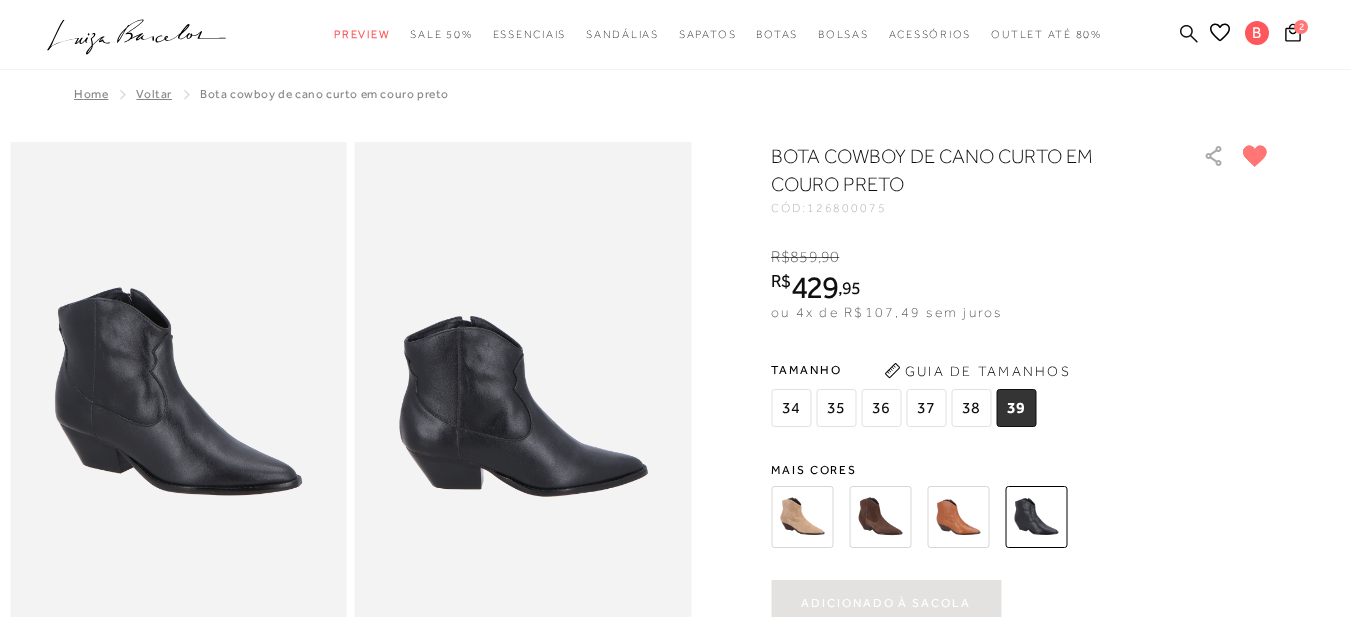 click 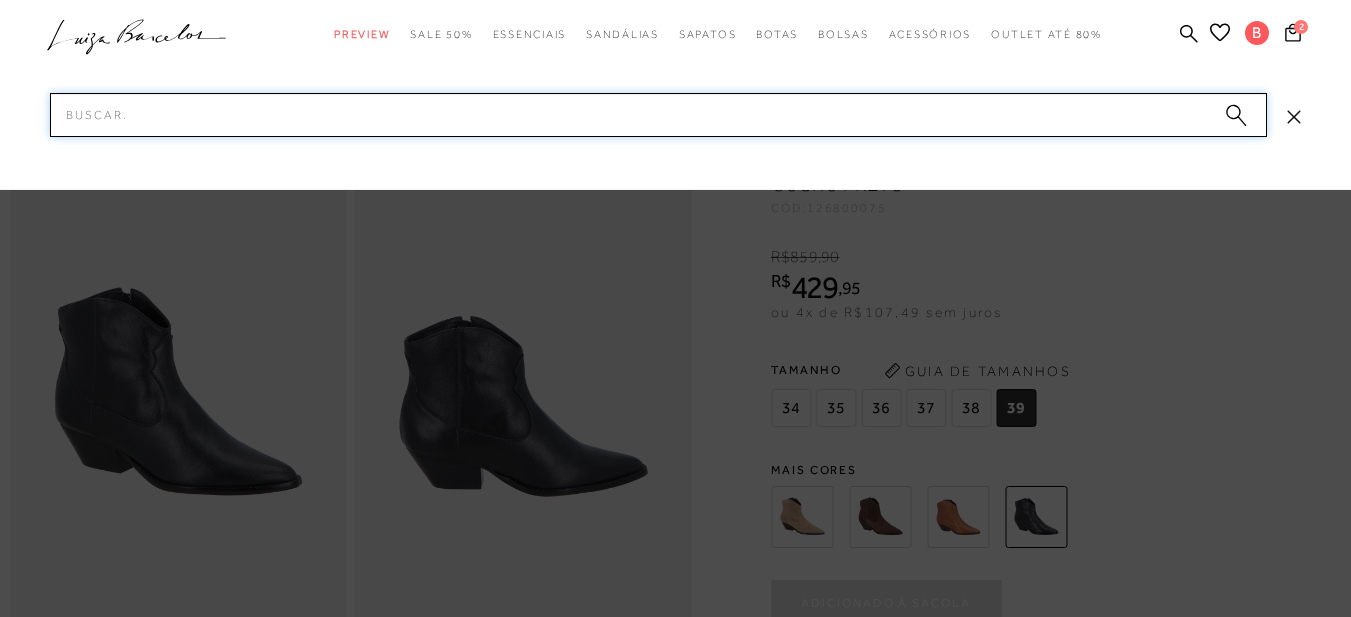 click on "Pesquisar" at bounding box center (658, 115) 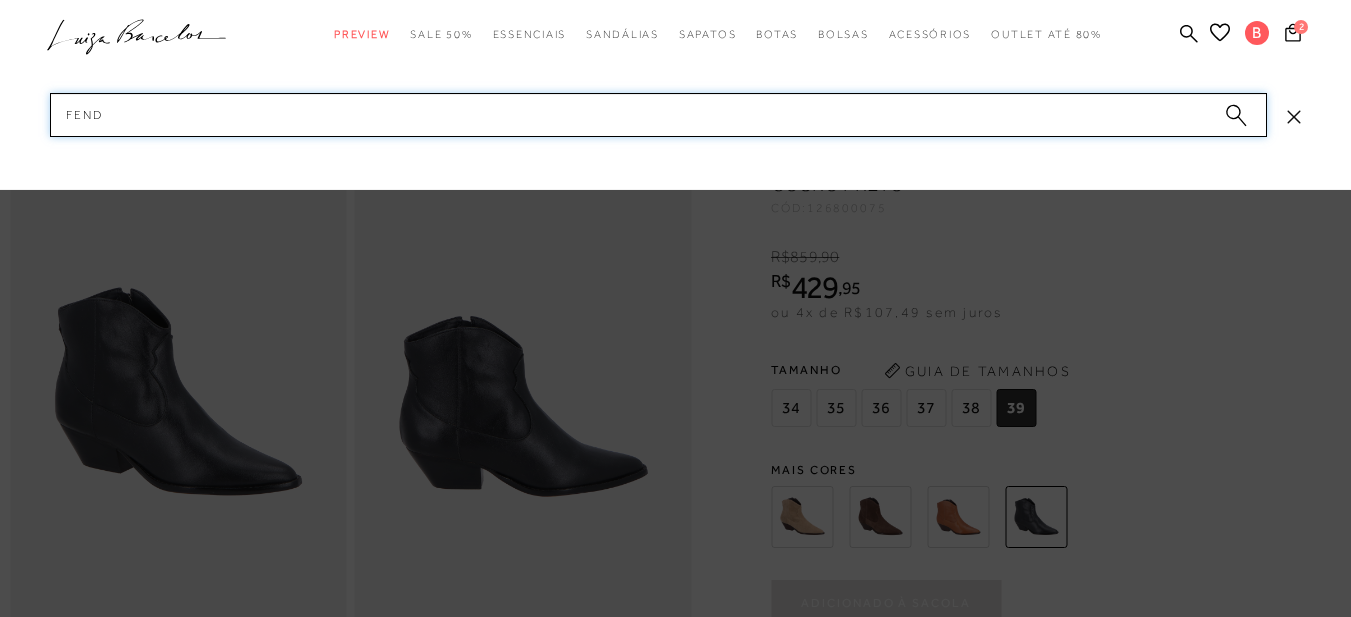 type on "FENDI" 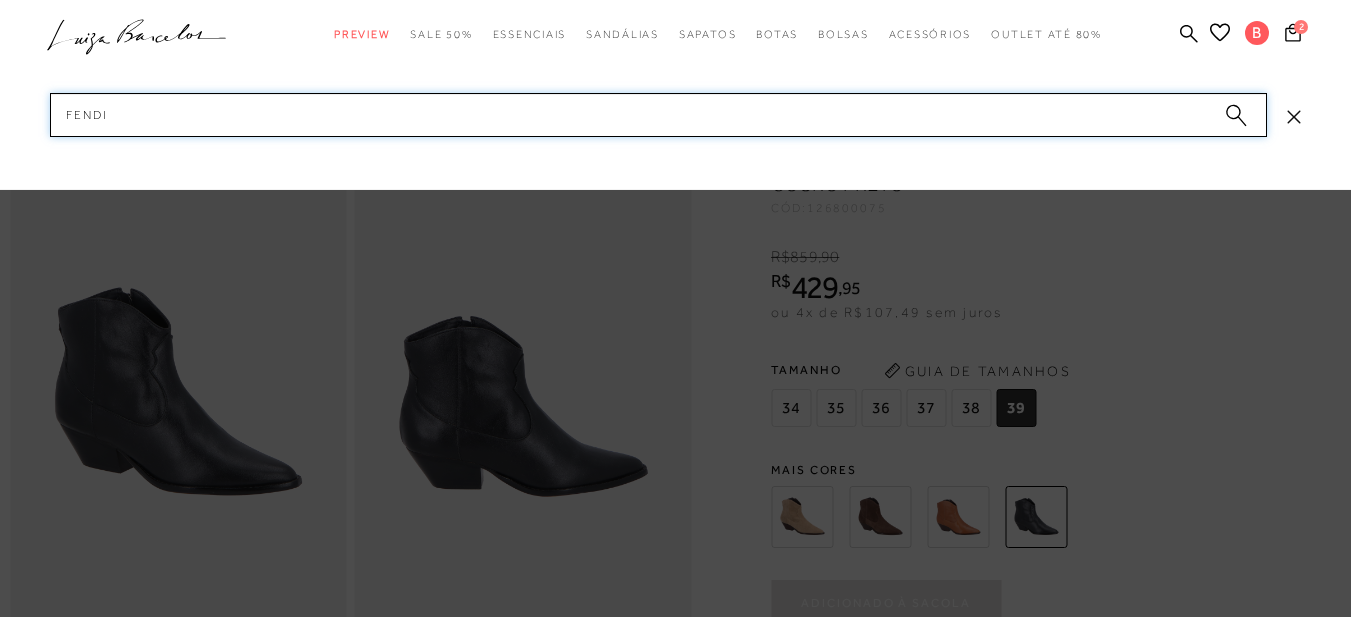 type 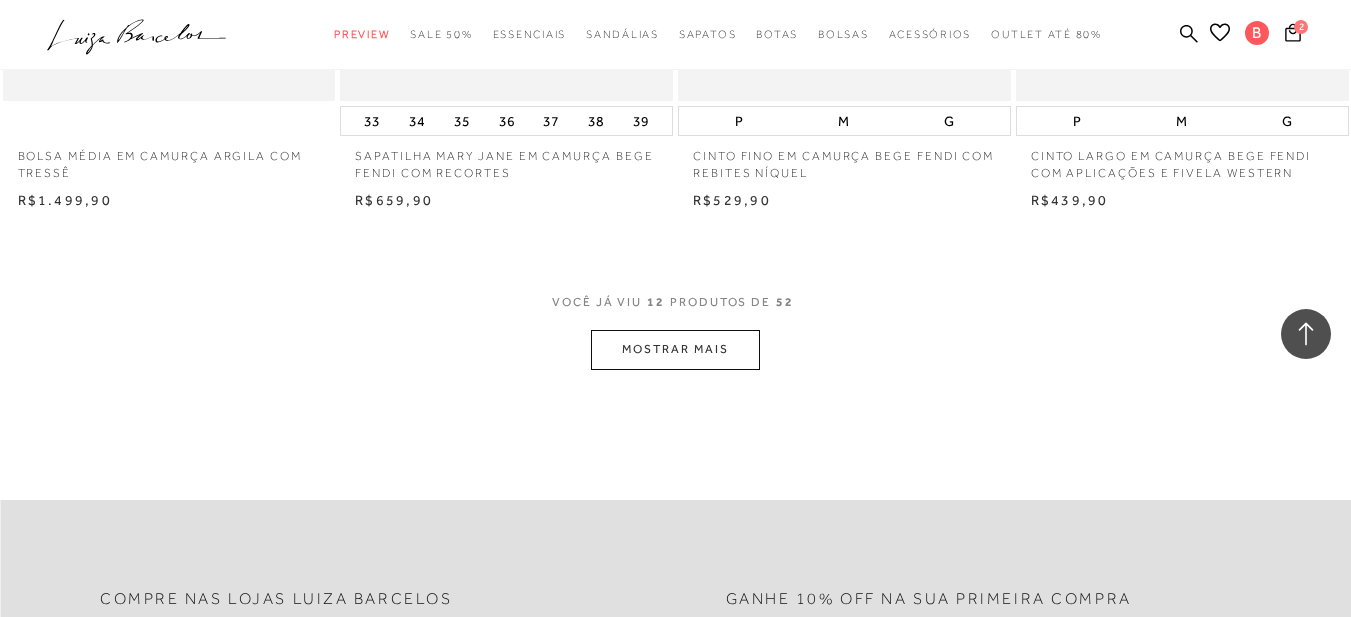 scroll, scrollTop: 1900, scrollLeft: 0, axis: vertical 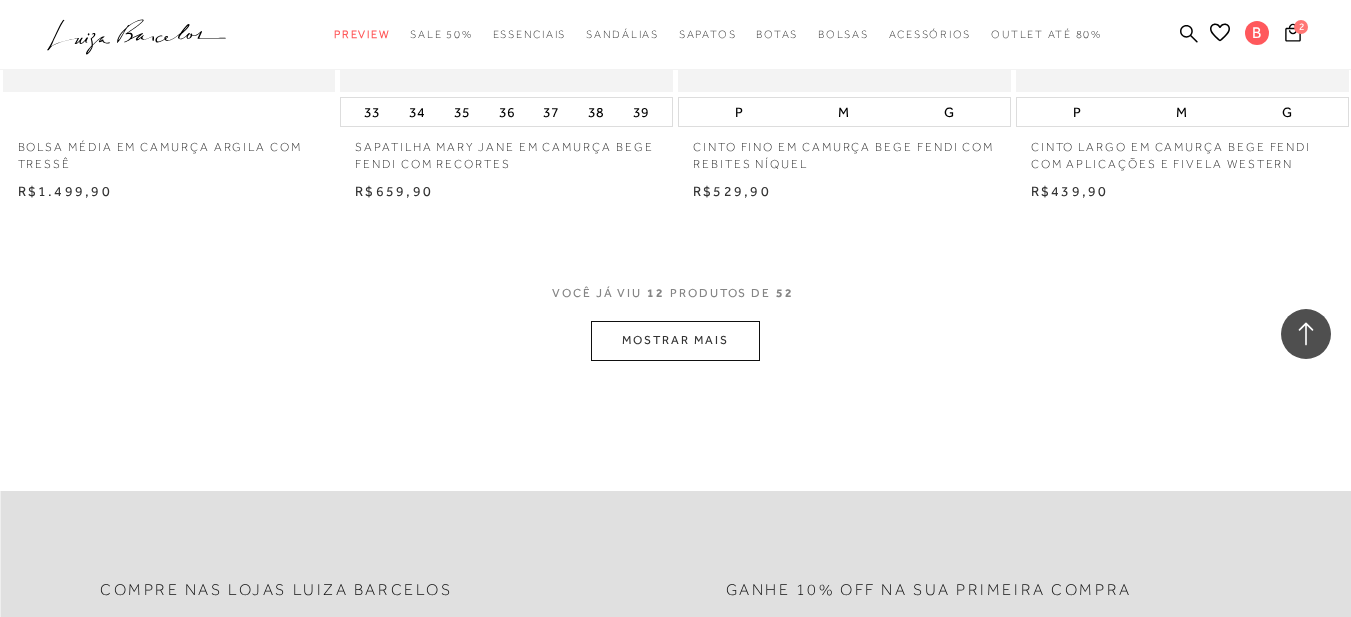 click on "MOSTRAR MAIS" at bounding box center [675, 340] 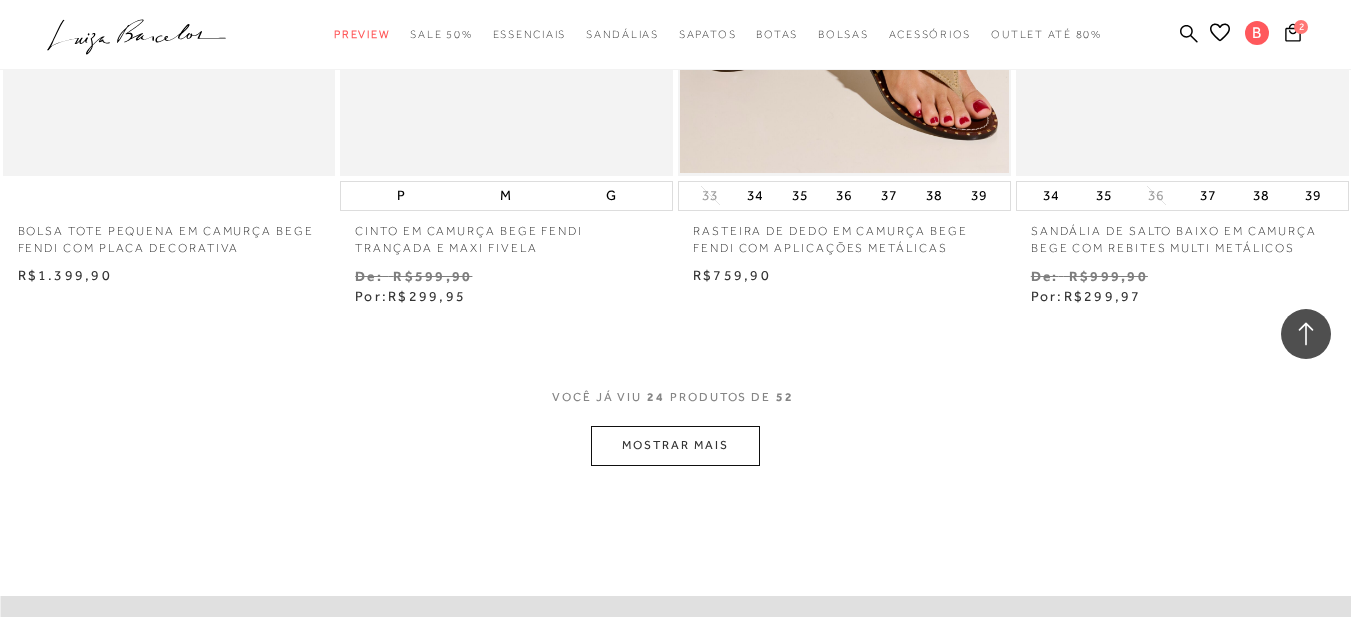 scroll, scrollTop: 3800, scrollLeft: 0, axis: vertical 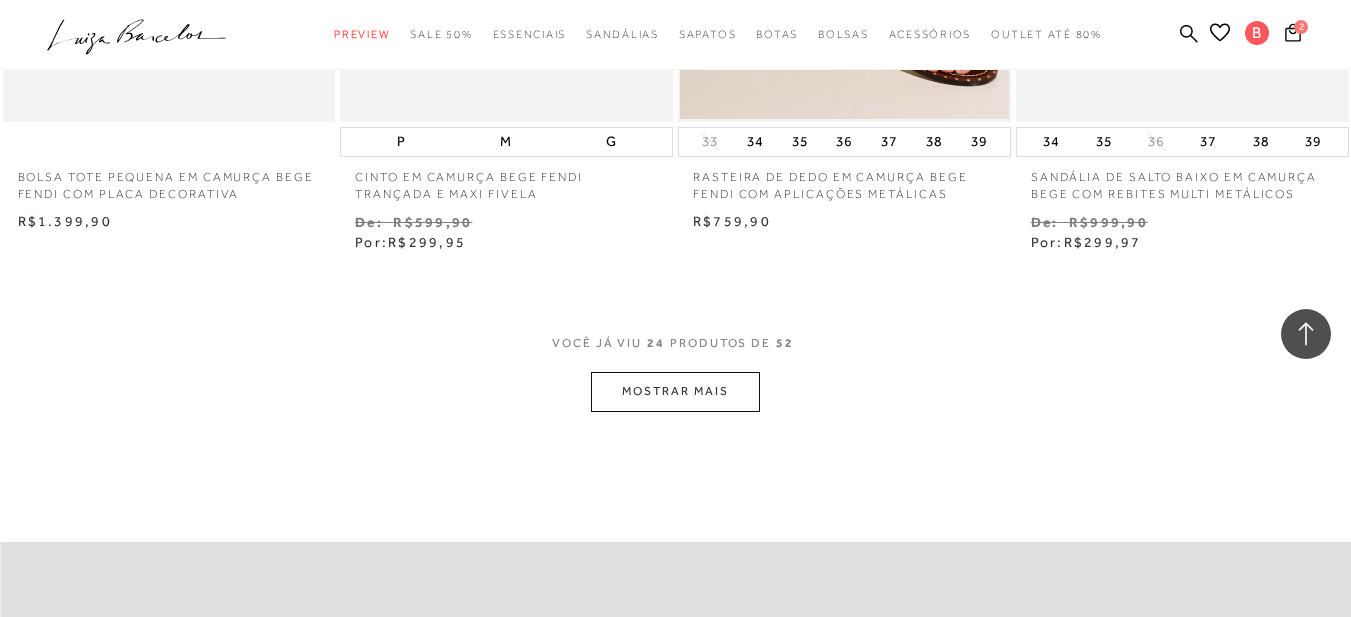 click on "MOSTRAR MAIS" at bounding box center (675, 391) 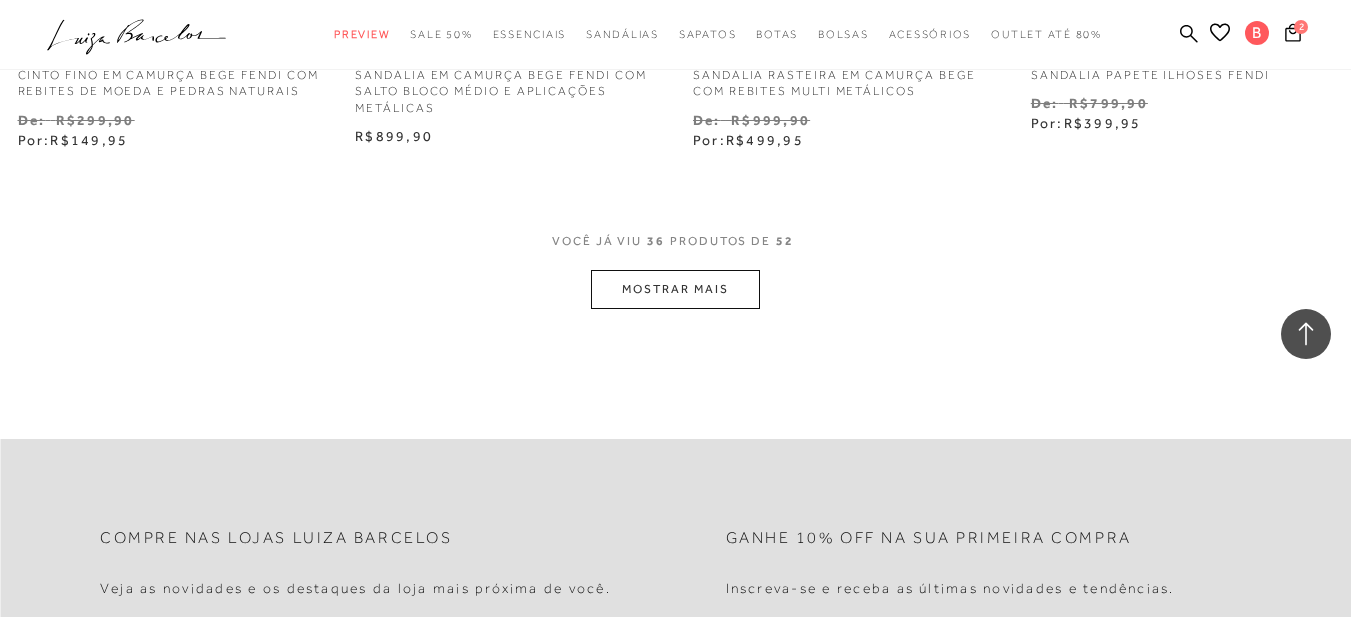 scroll, scrollTop: 5900, scrollLeft: 0, axis: vertical 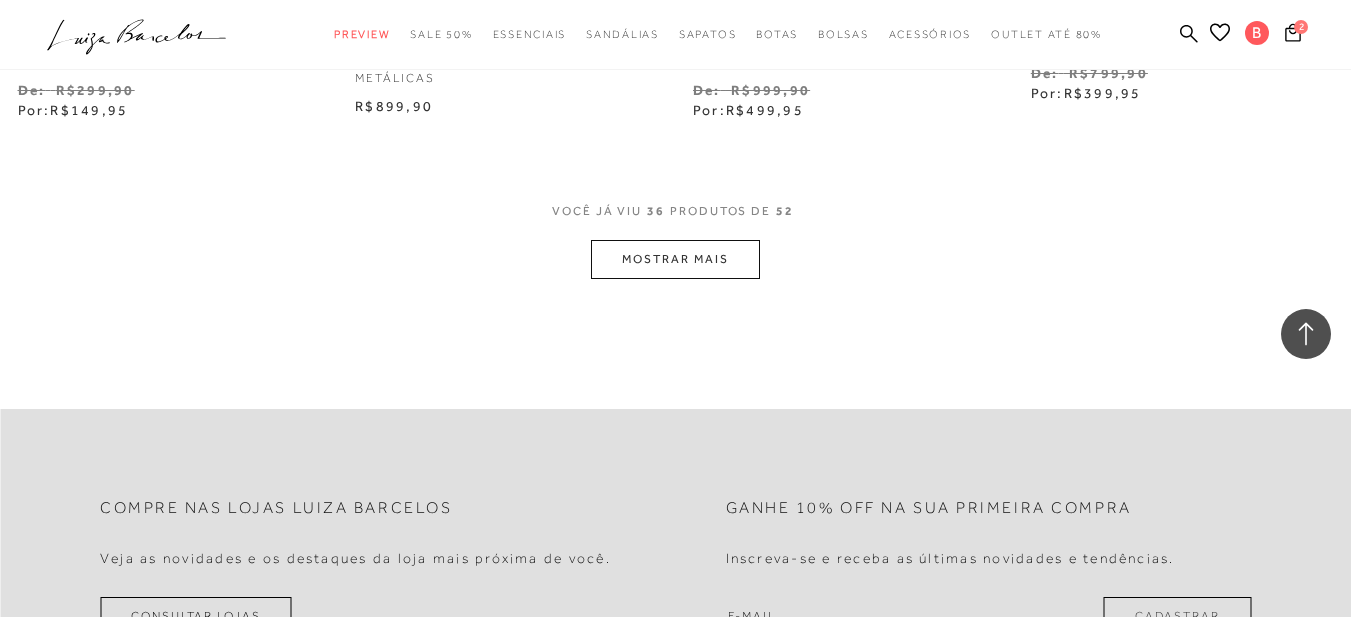 click on "MOSTRAR MAIS" at bounding box center [675, 259] 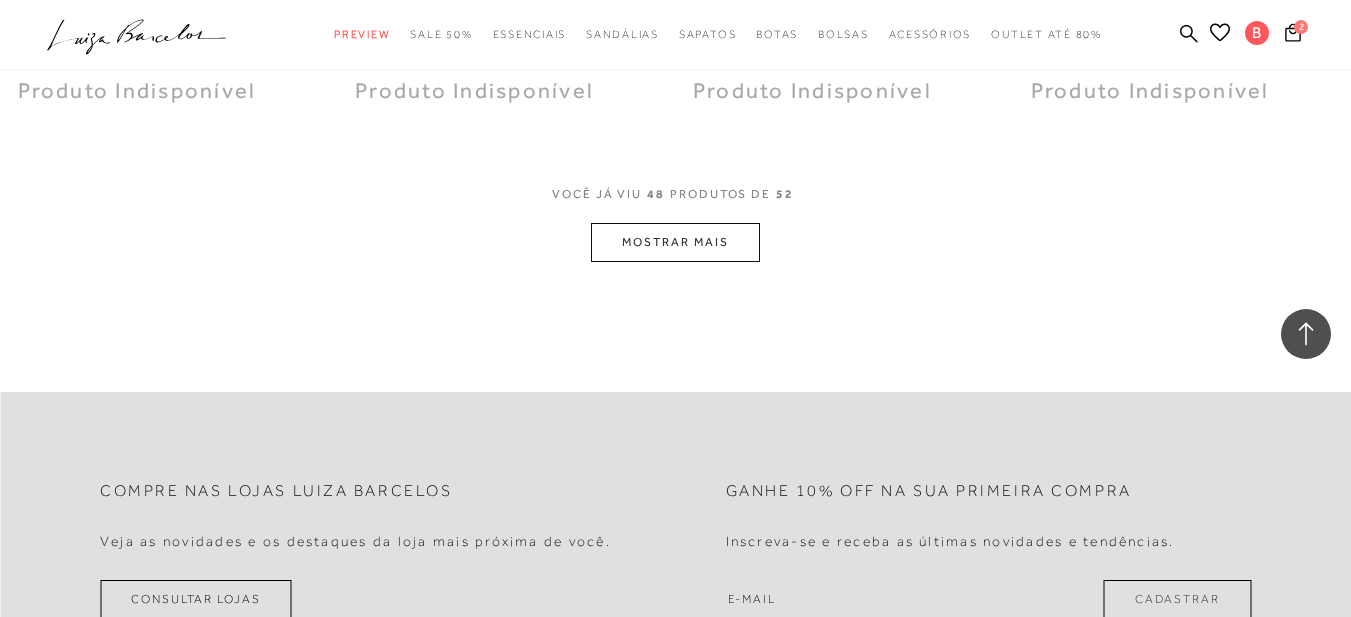 scroll, scrollTop: 7900, scrollLeft: 0, axis: vertical 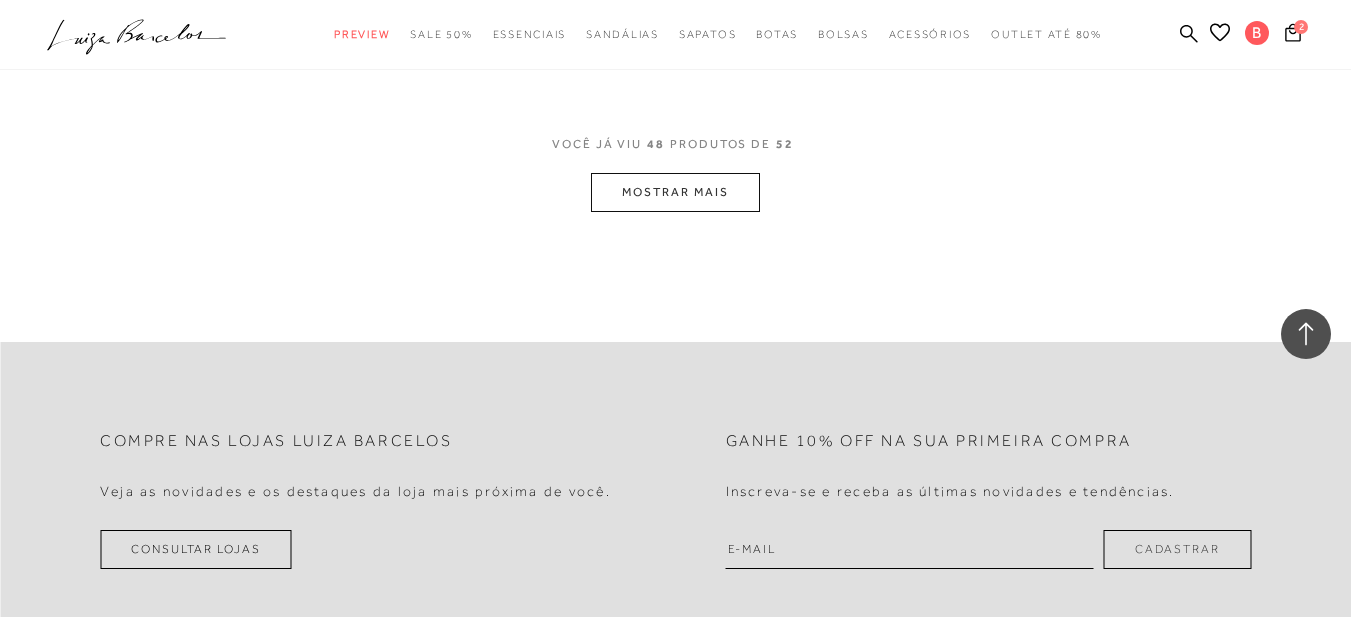 click on "MOSTRAR MAIS" at bounding box center (675, 192) 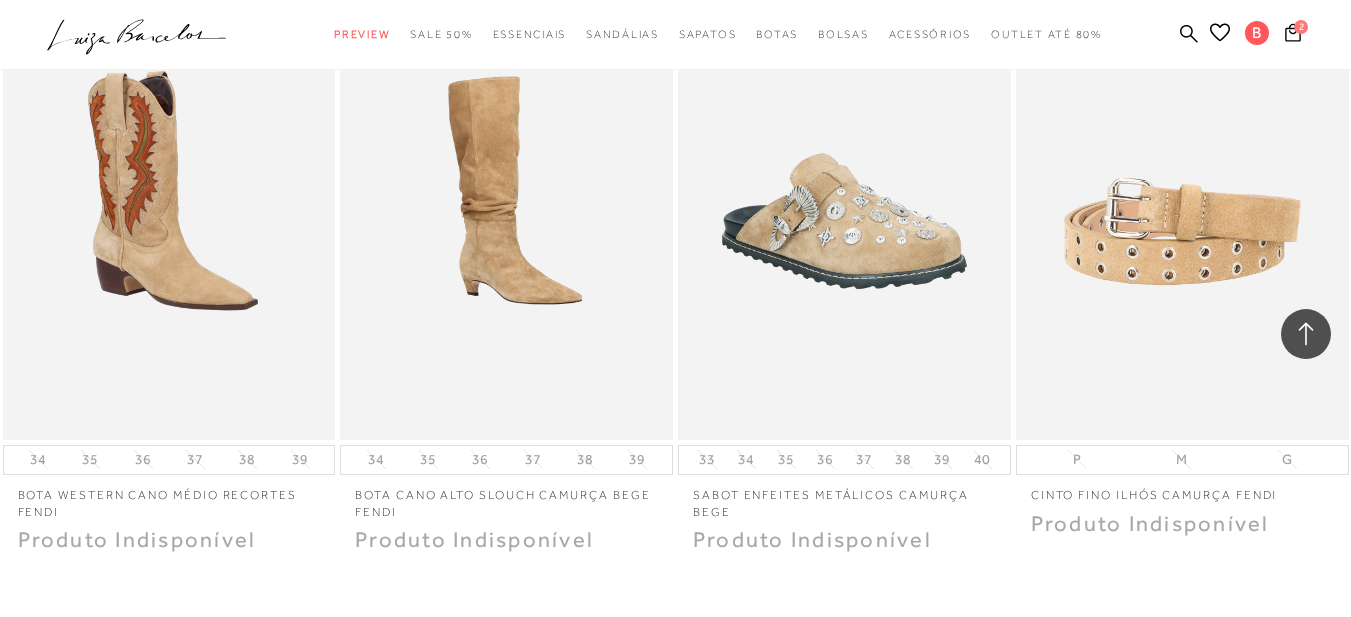 scroll, scrollTop: 8000, scrollLeft: 0, axis: vertical 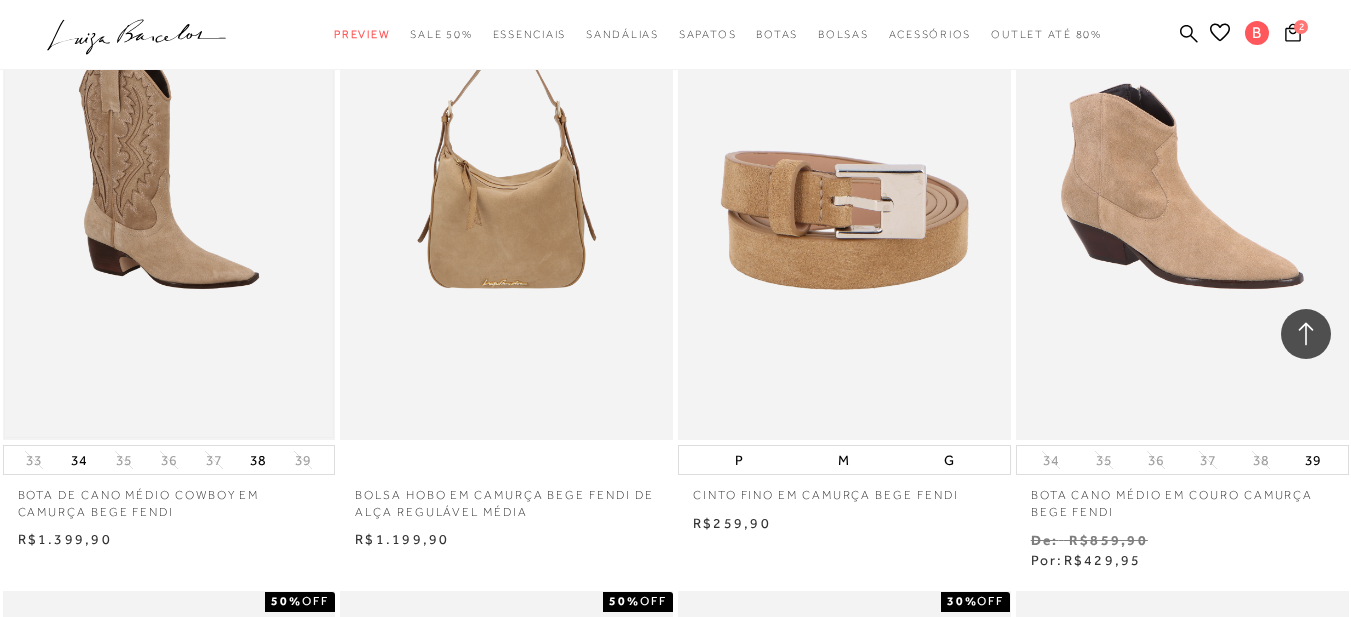 click at bounding box center [169, 190] 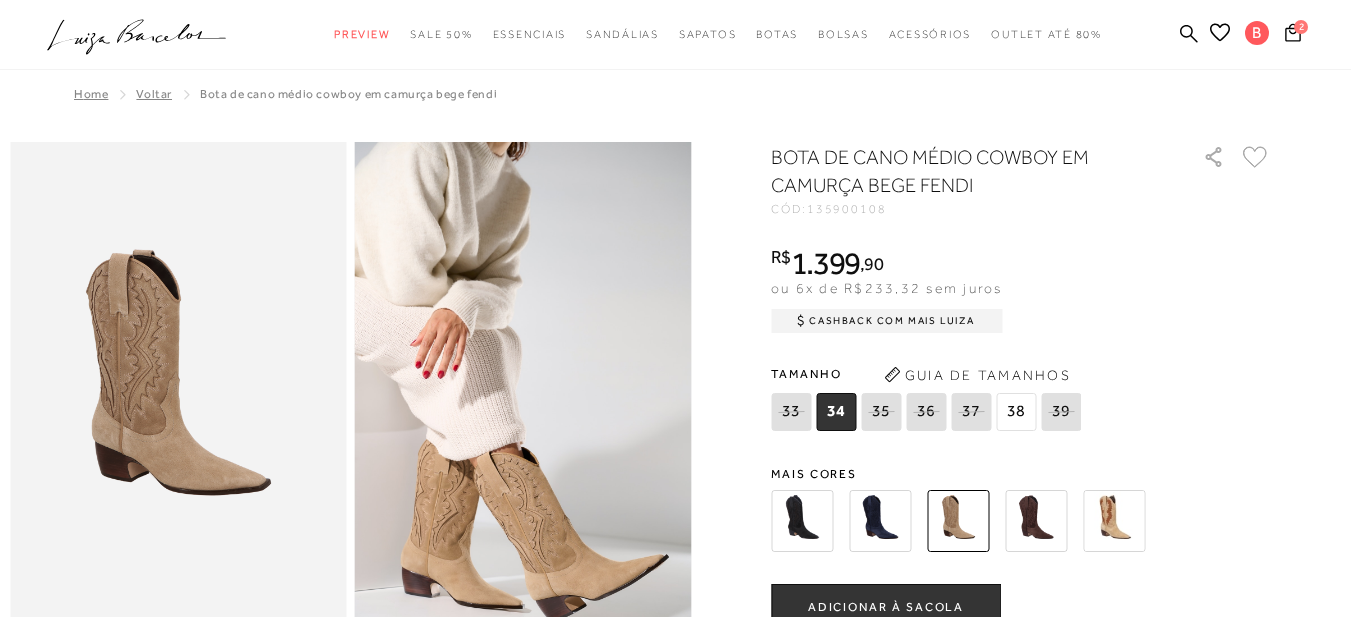 scroll, scrollTop: 0, scrollLeft: 0, axis: both 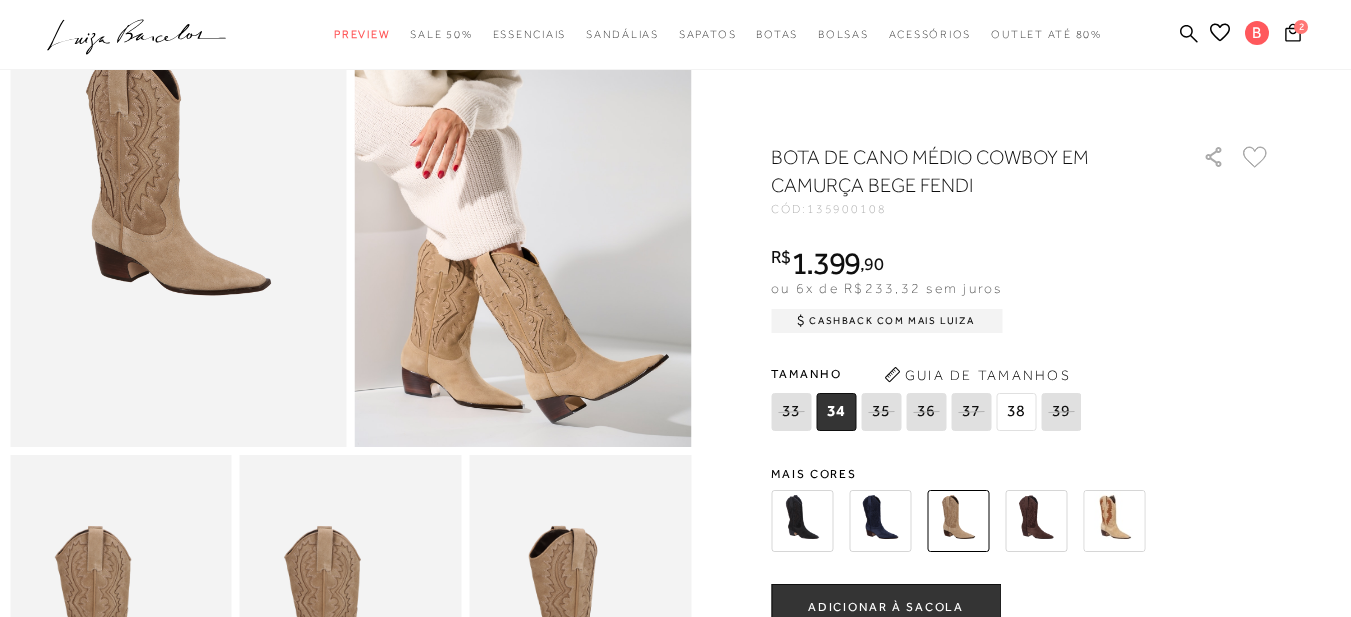 click at bounding box center (1036, 521) 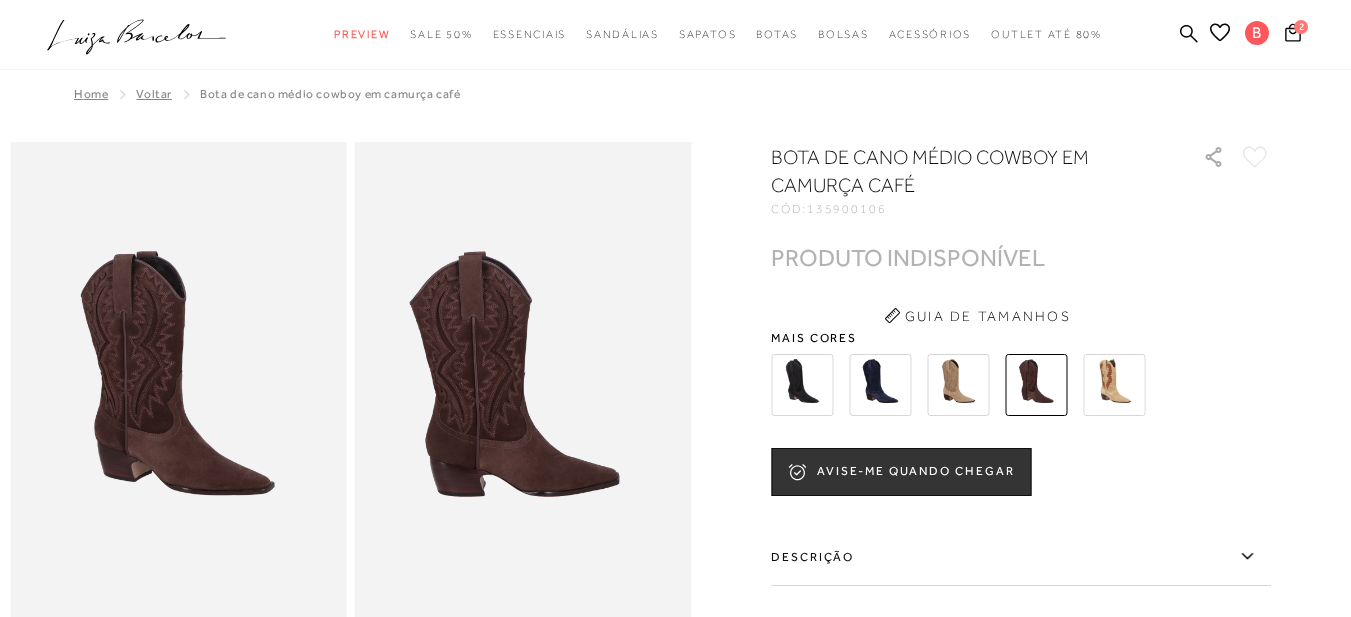 scroll, scrollTop: 0, scrollLeft: 0, axis: both 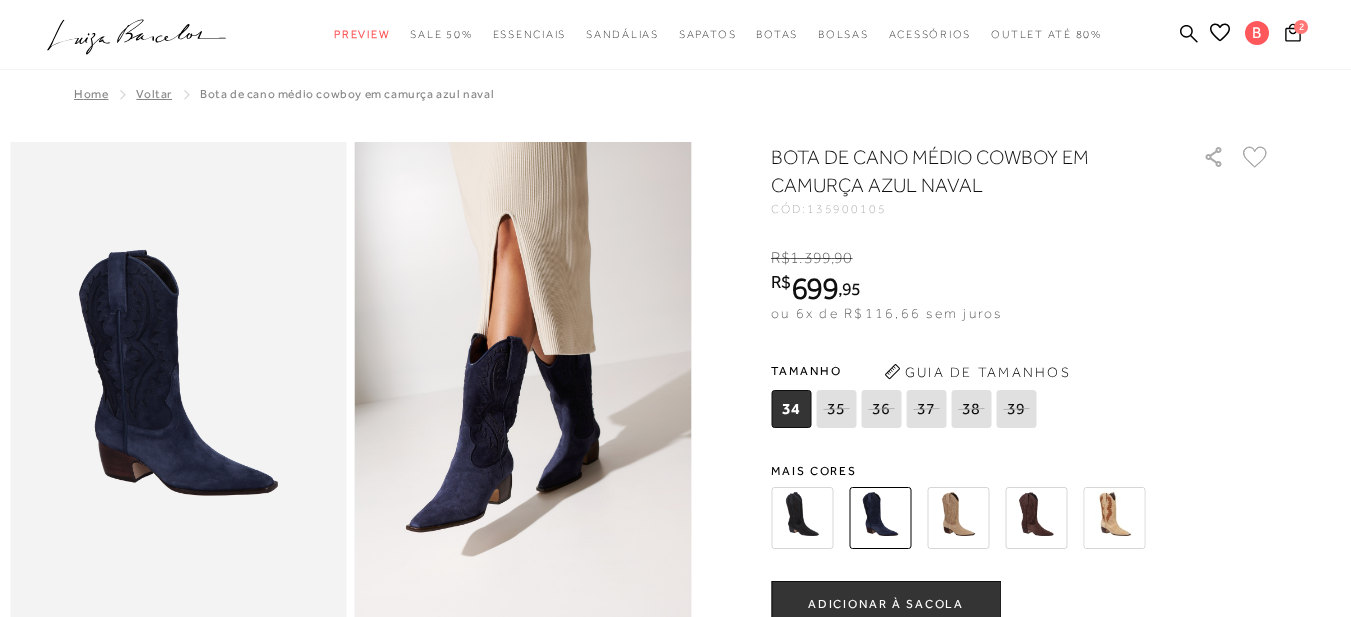 click at bounding box center [802, 518] 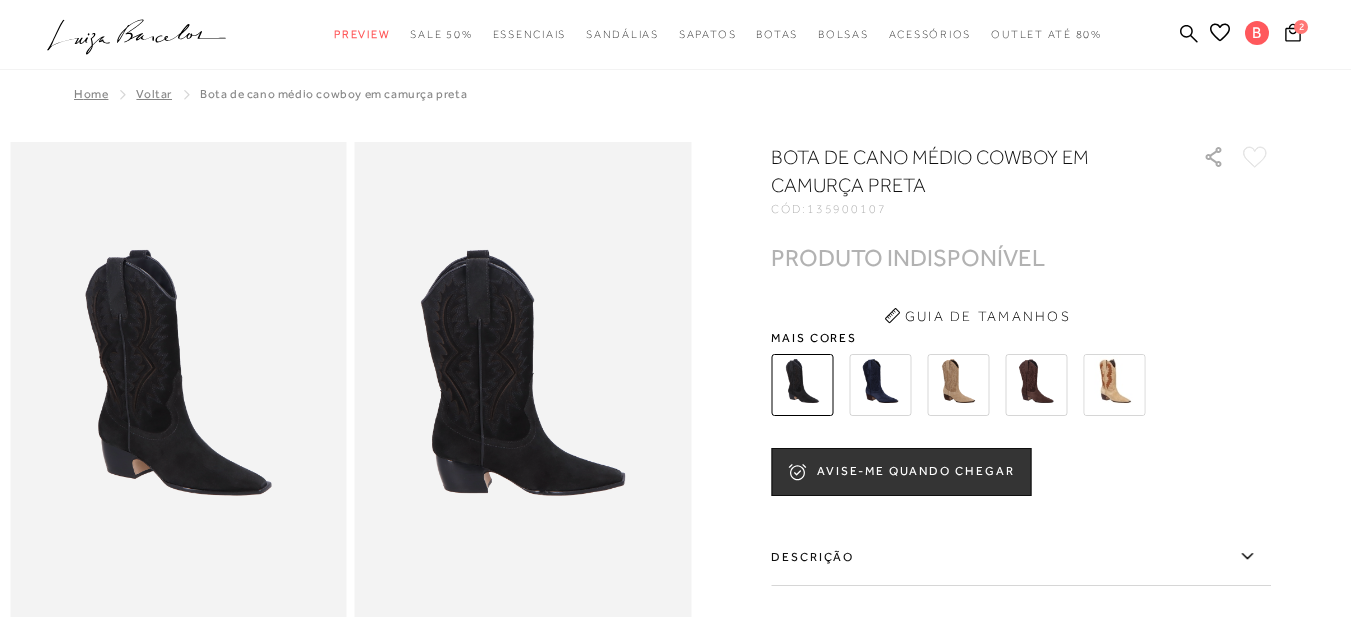 scroll, scrollTop: 0, scrollLeft: 0, axis: both 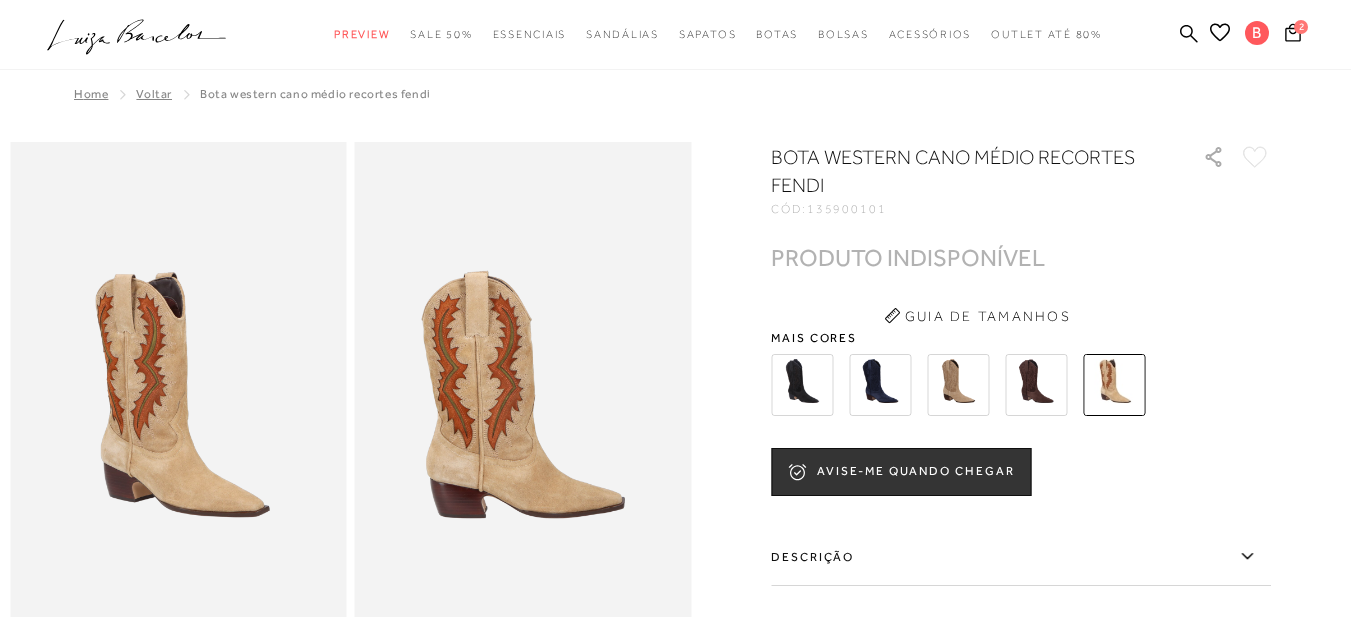 click at bounding box center [1036, 385] 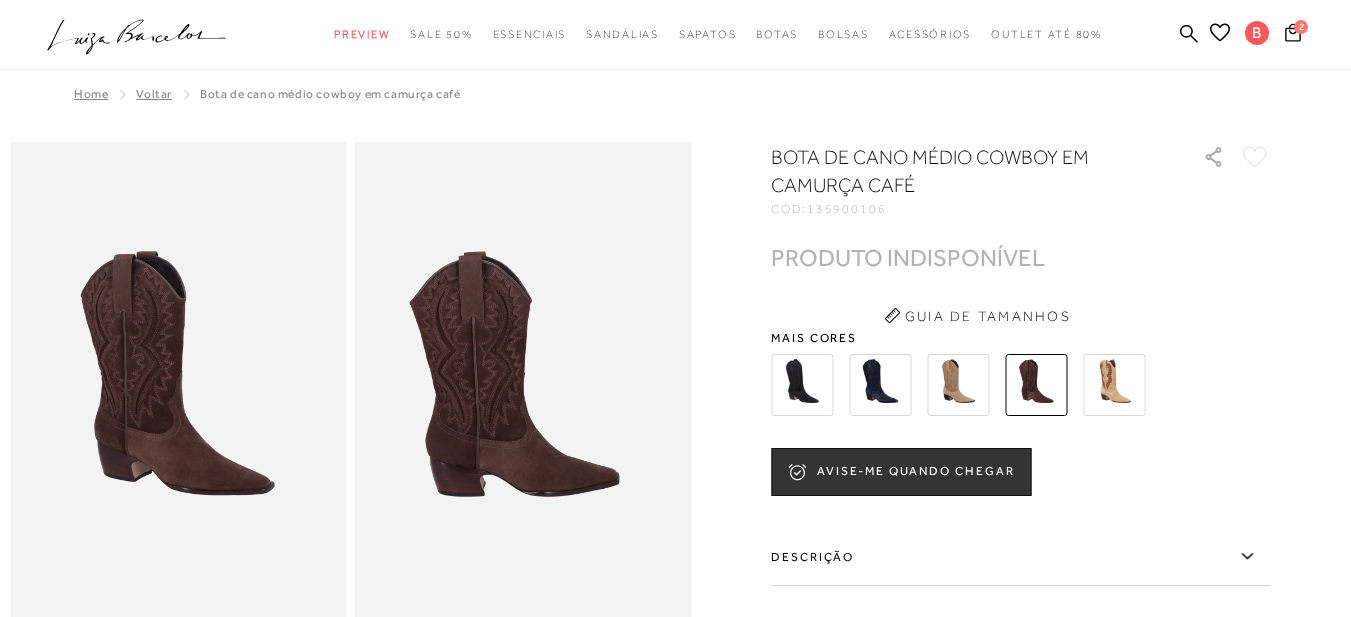 scroll, scrollTop: 0, scrollLeft: 0, axis: both 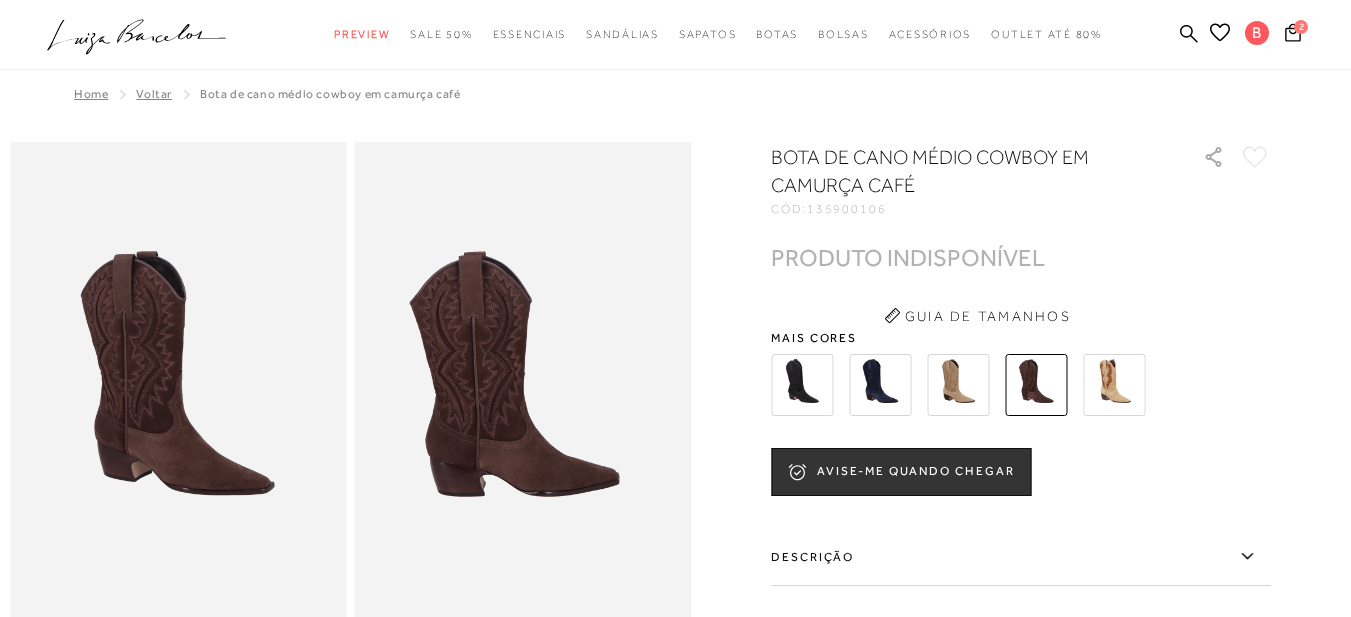 click at bounding box center (958, 385) 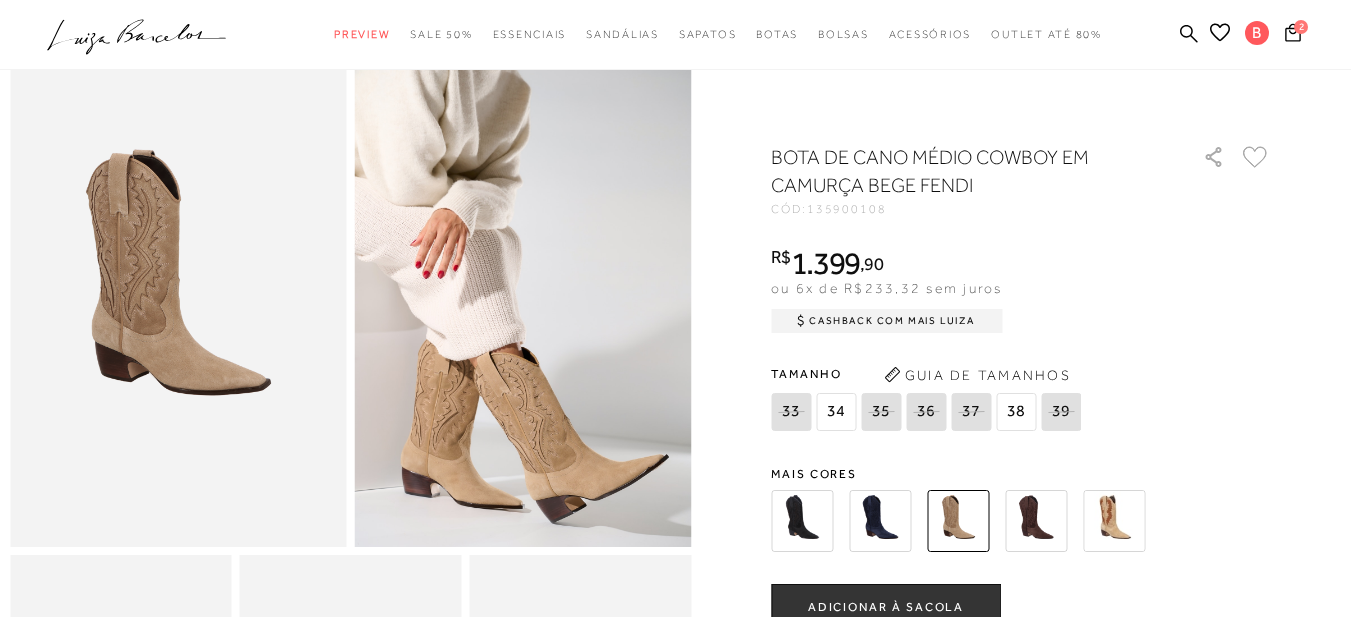 scroll, scrollTop: 0, scrollLeft: 0, axis: both 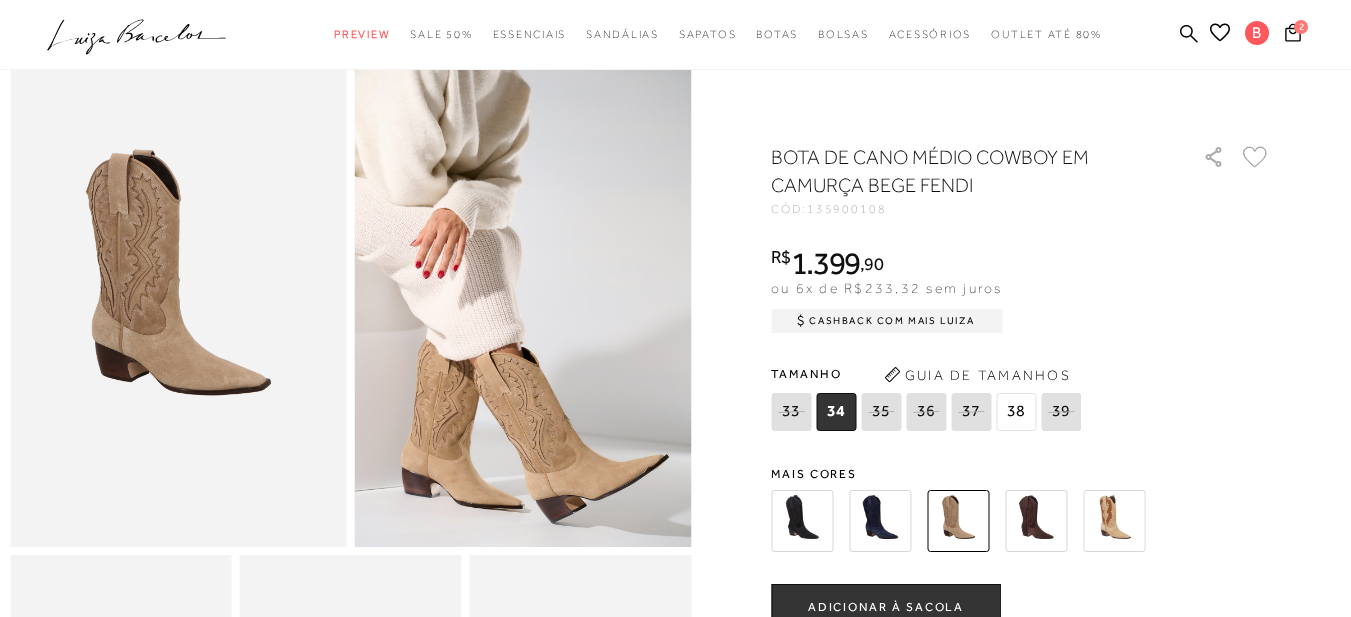 click 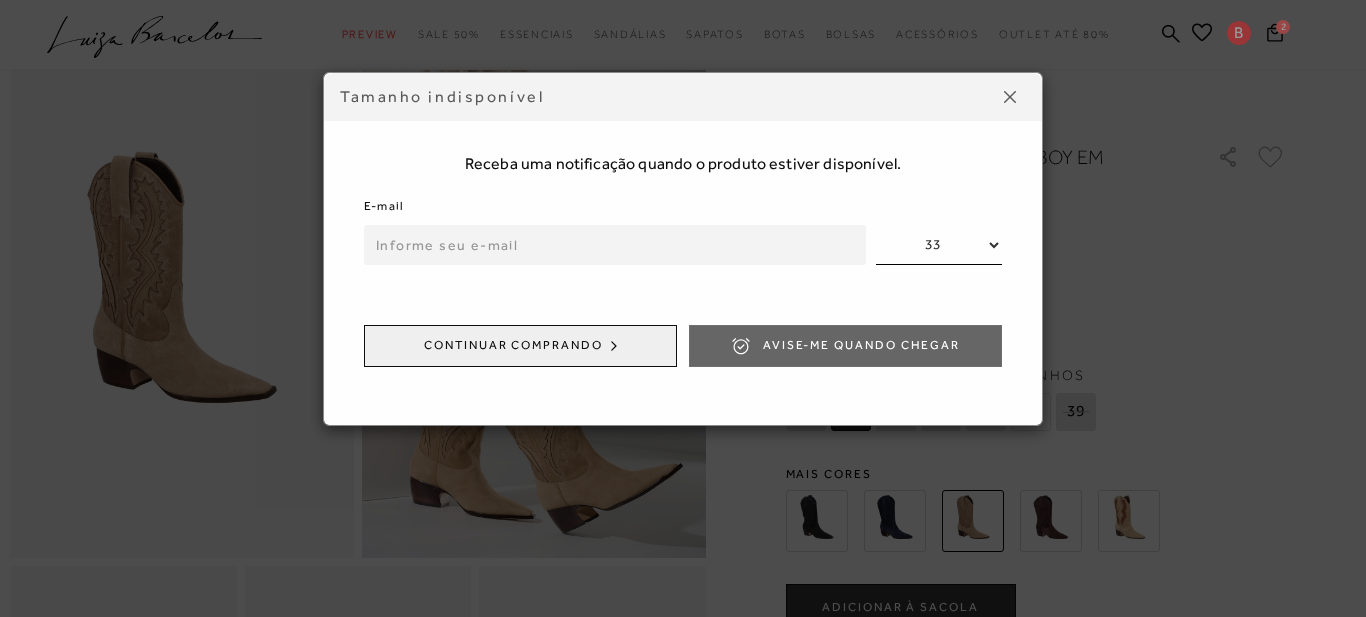 click at bounding box center [615, 245] 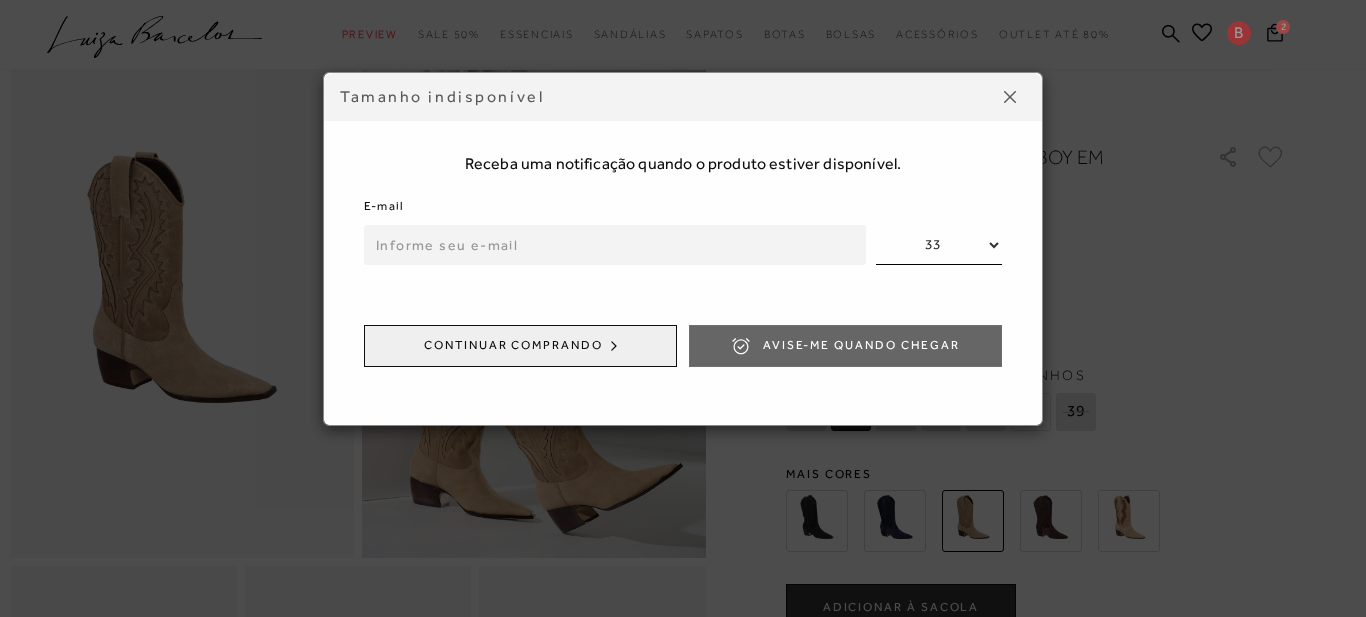type on "[EMAIL]" 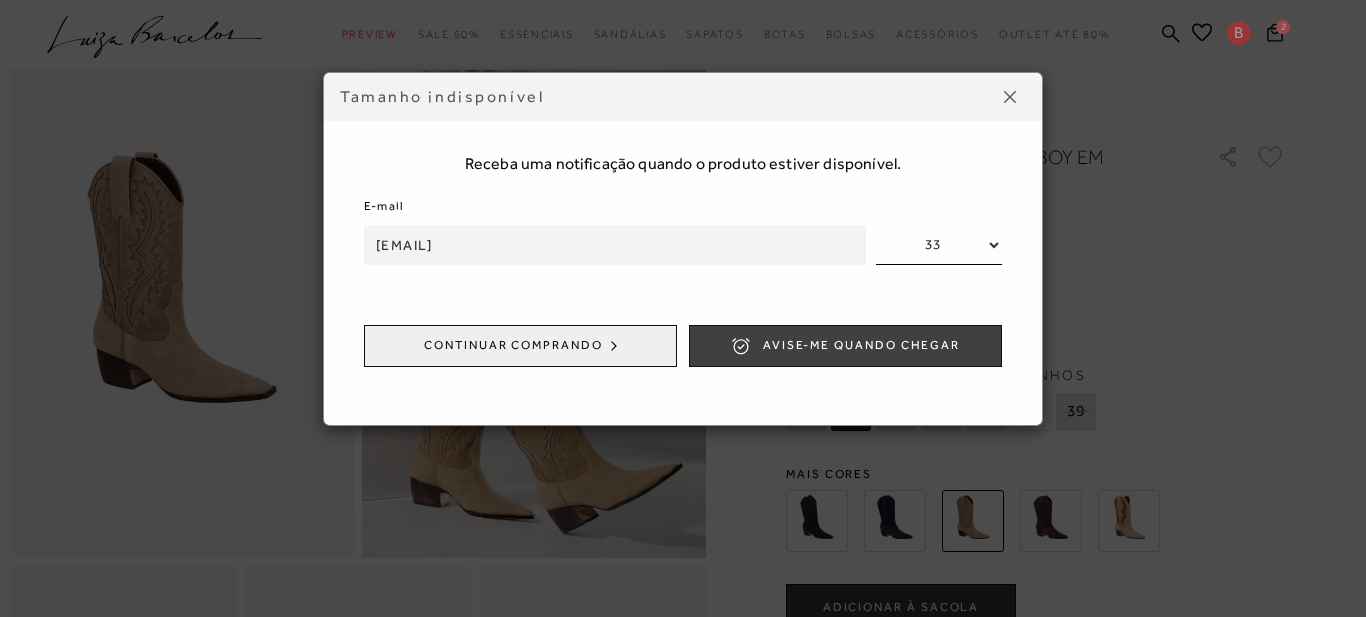 click on "Avise-me quando chegar" at bounding box center [861, 345] 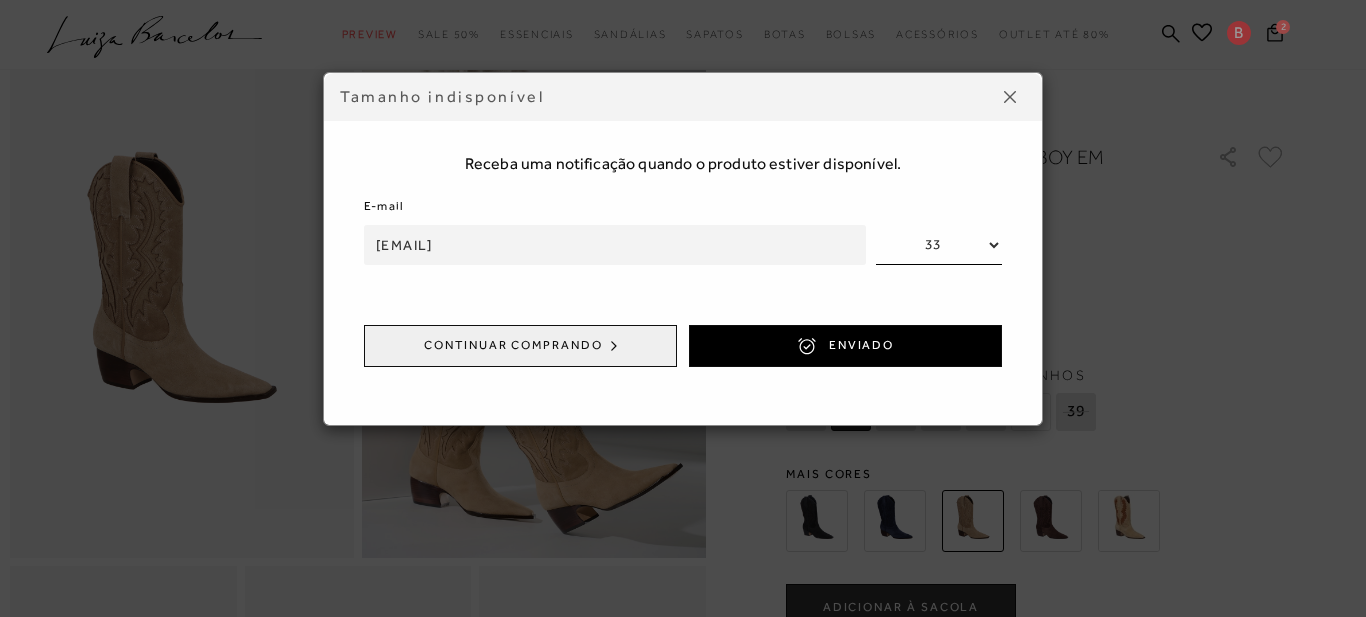 click at bounding box center (1010, 97) 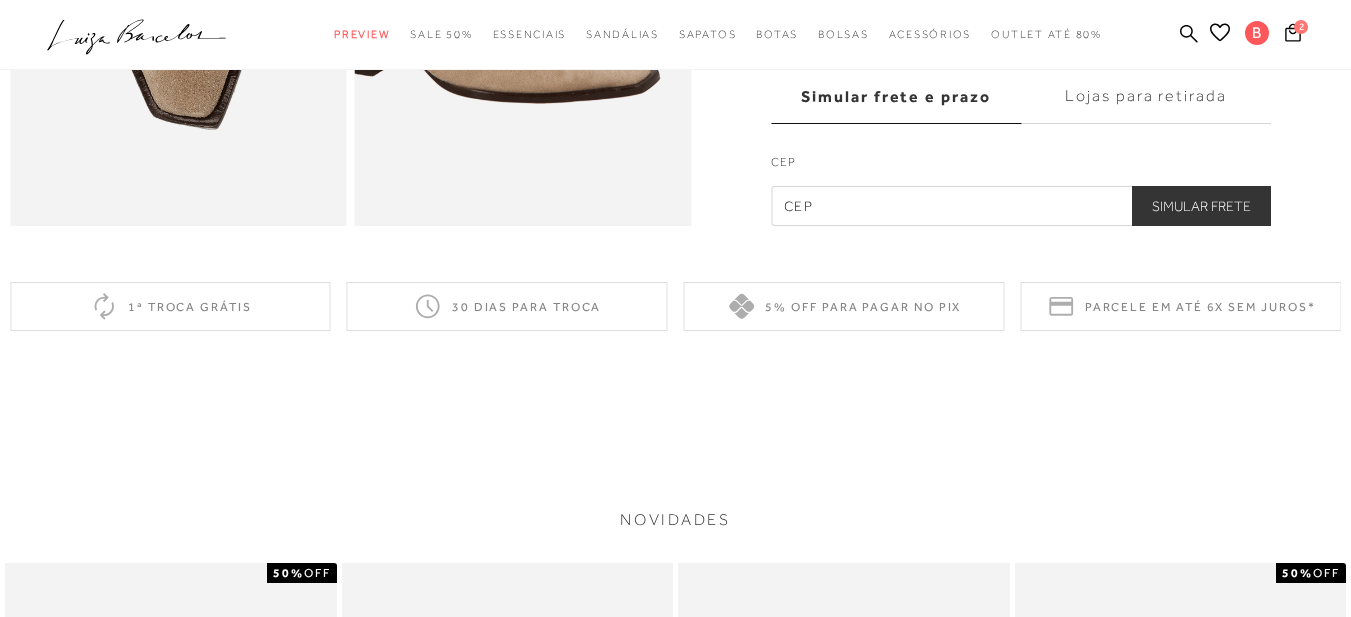scroll, scrollTop: 1400, scrollLeft: 0, axis: vertical 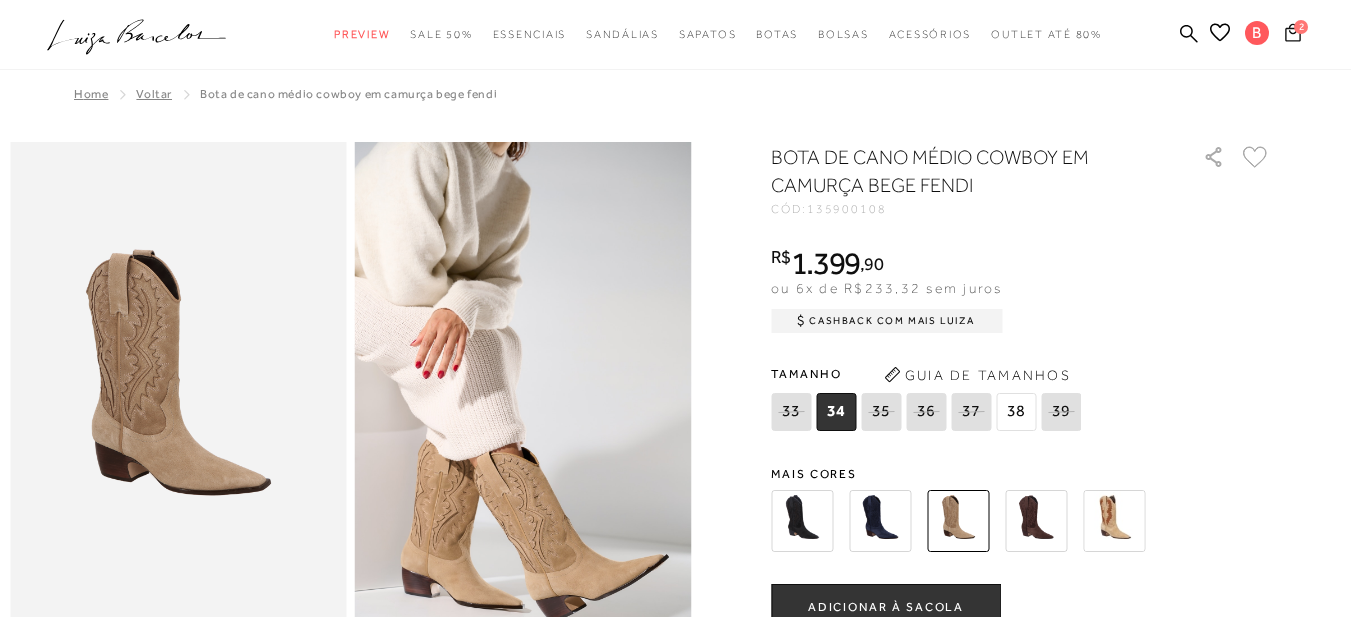click 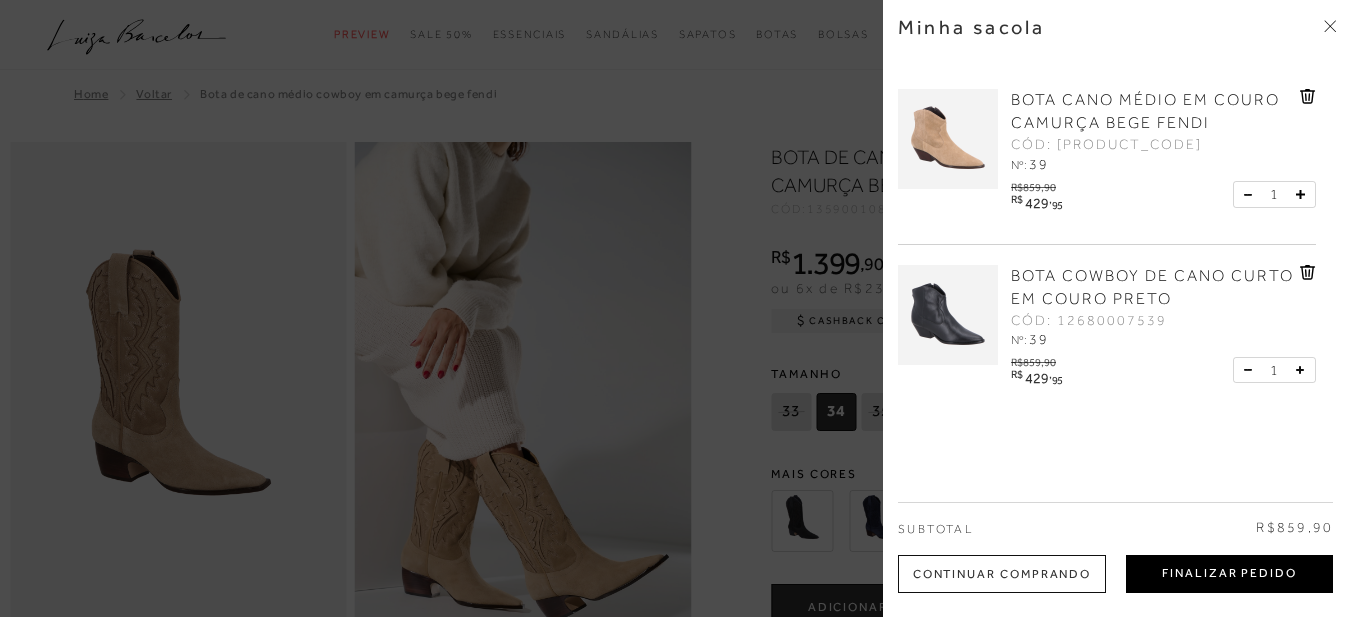 click on "Finalizar Pedido" at bounding box center [1229, 574] 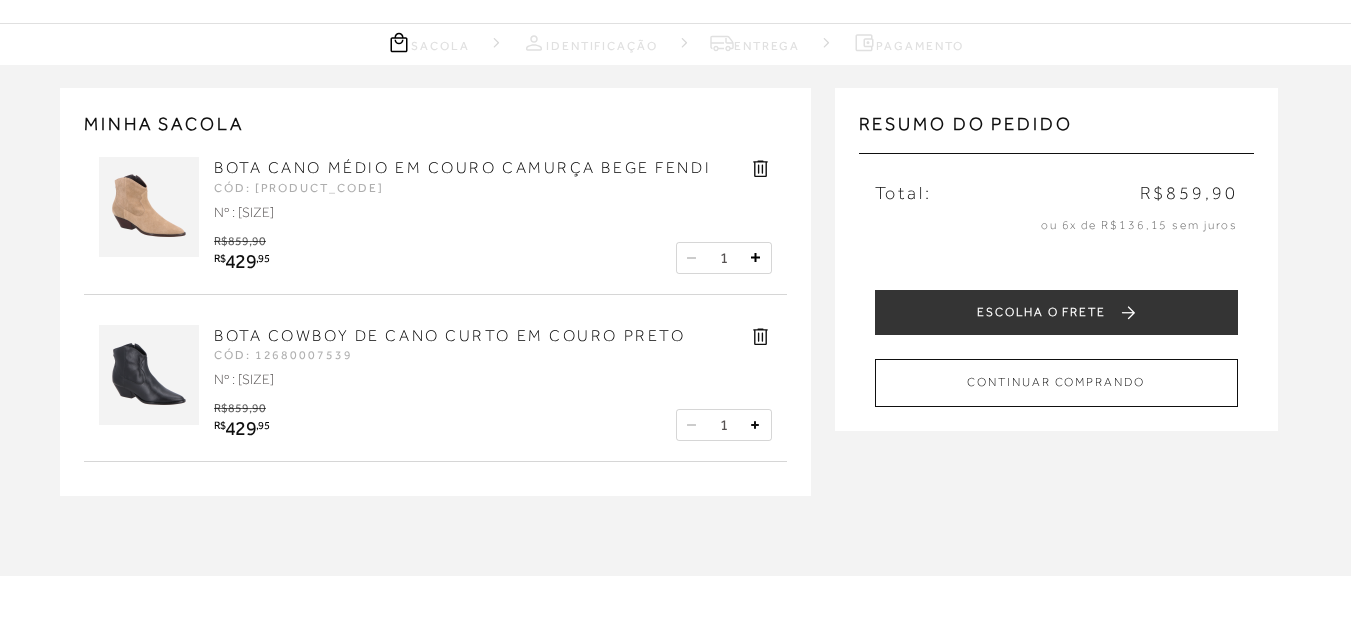 scroll, scrollTop: 100, scrollLeft: 0, axis: vertical 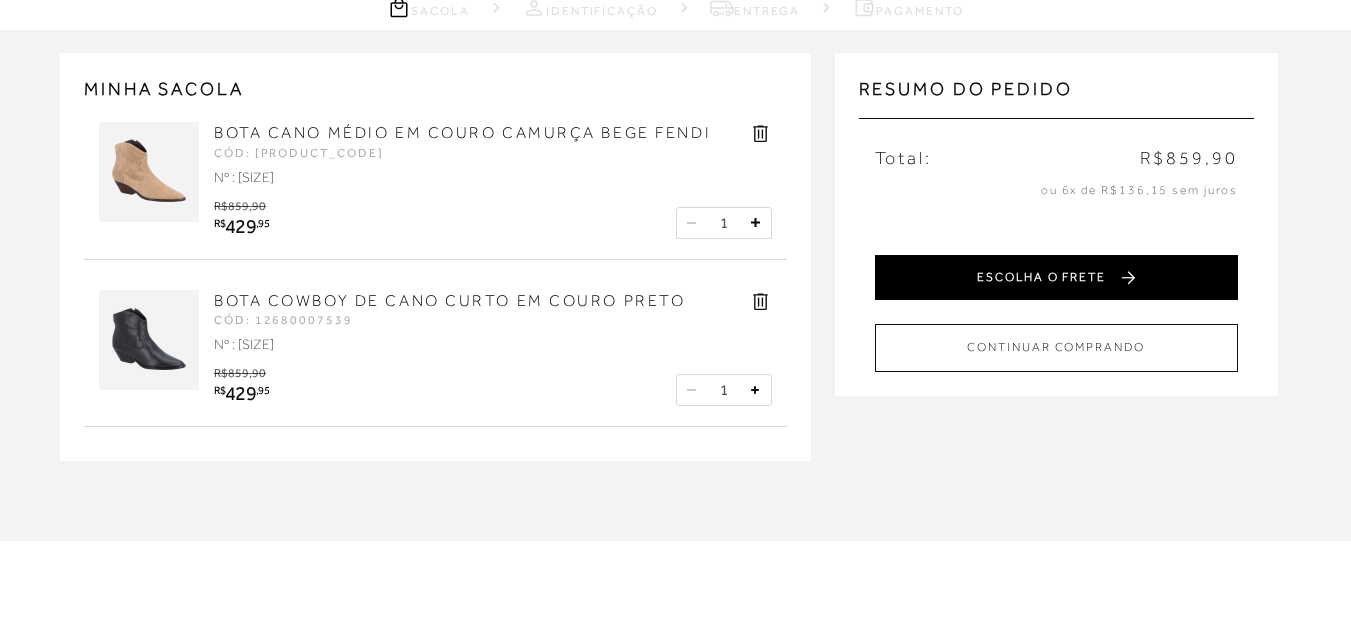 click on "ESCOLHA O FRETE" at bounding box center (1056, 277) 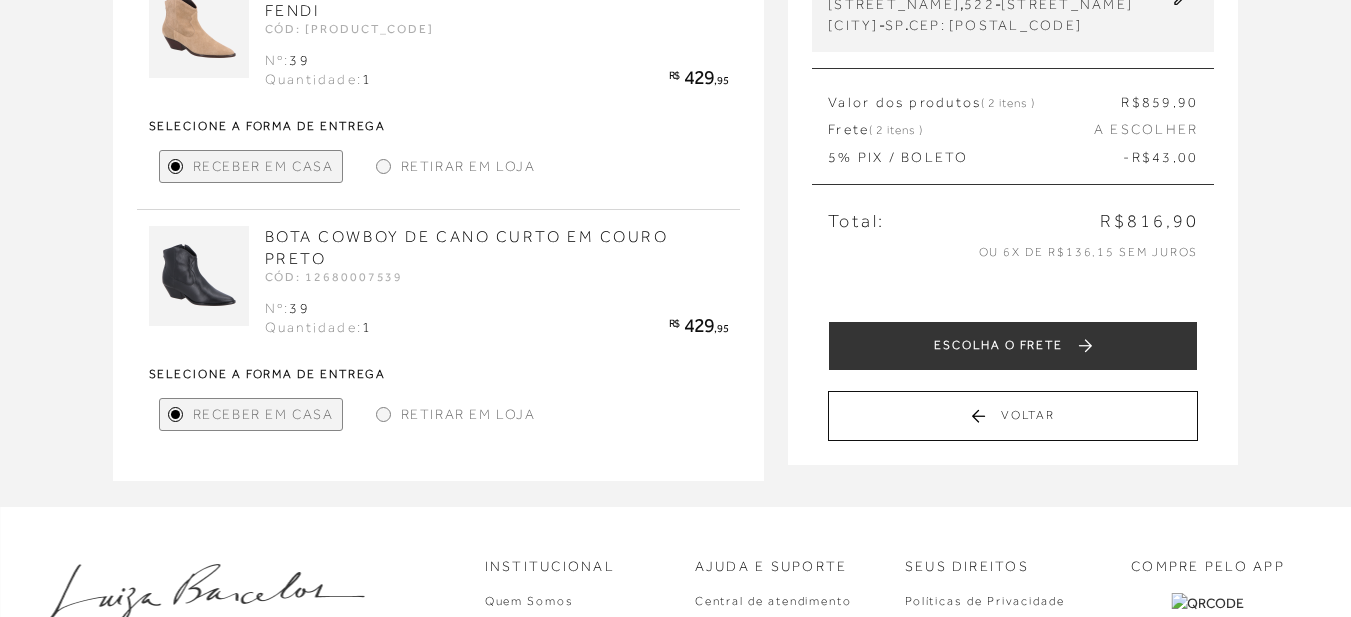 scroll, scrollTop: 300, scrollLeft: 0, axis: vertical 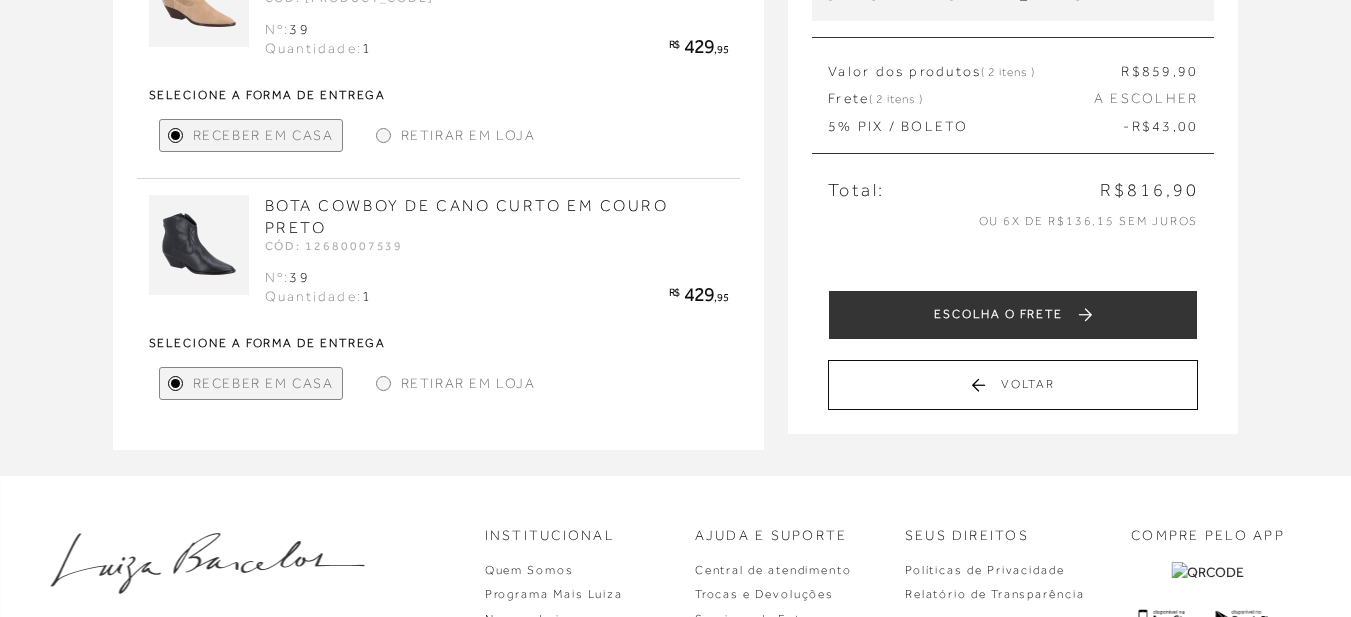 click on "Retirar em Loja" at bounding box center [468, 383] 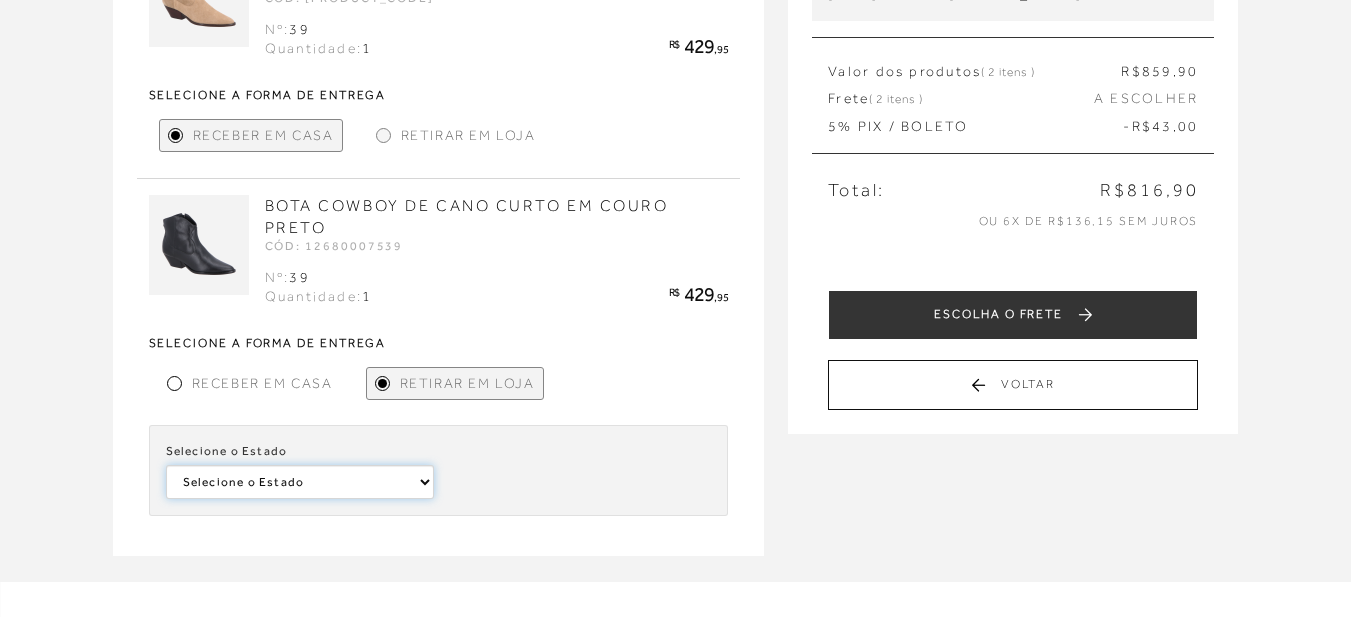 click on "Selecione o Estado [STATE] [STATE] [STATE]" at bounding box center (0, 0) 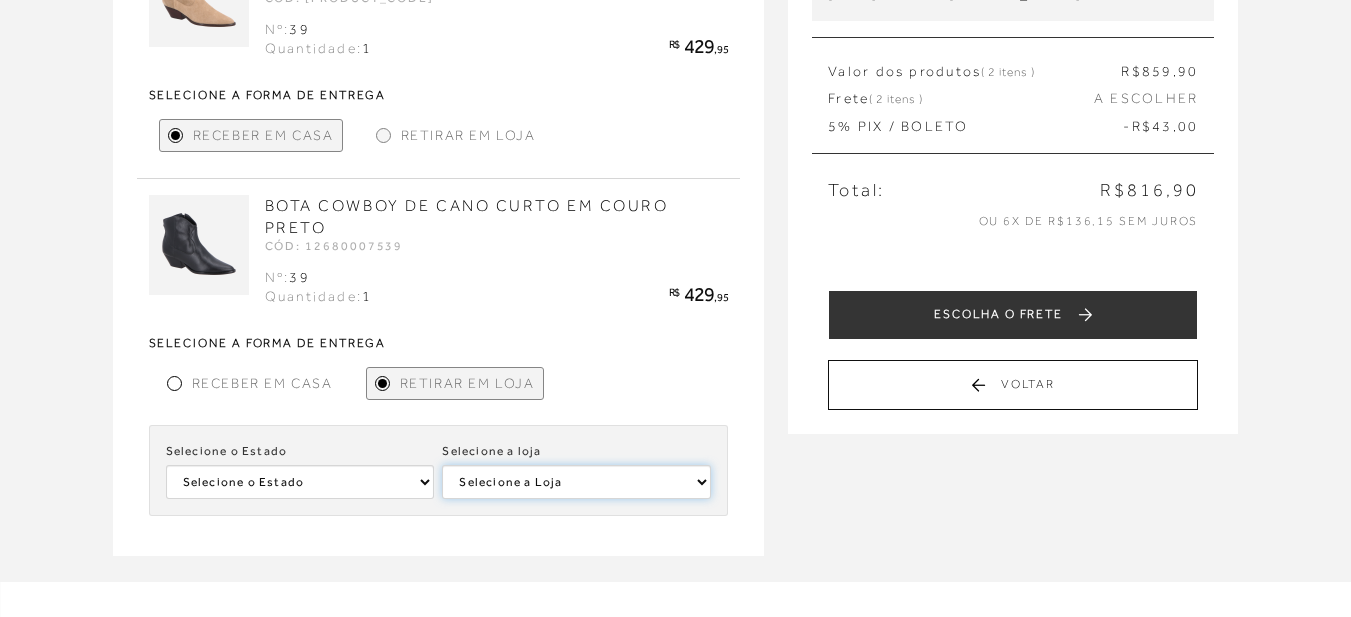 click on "Selecione a Loja [STORE_NAME] [STORE_NAME] [STORE_NAME] [STORE_NAME]" at bounding box center (576, 482) 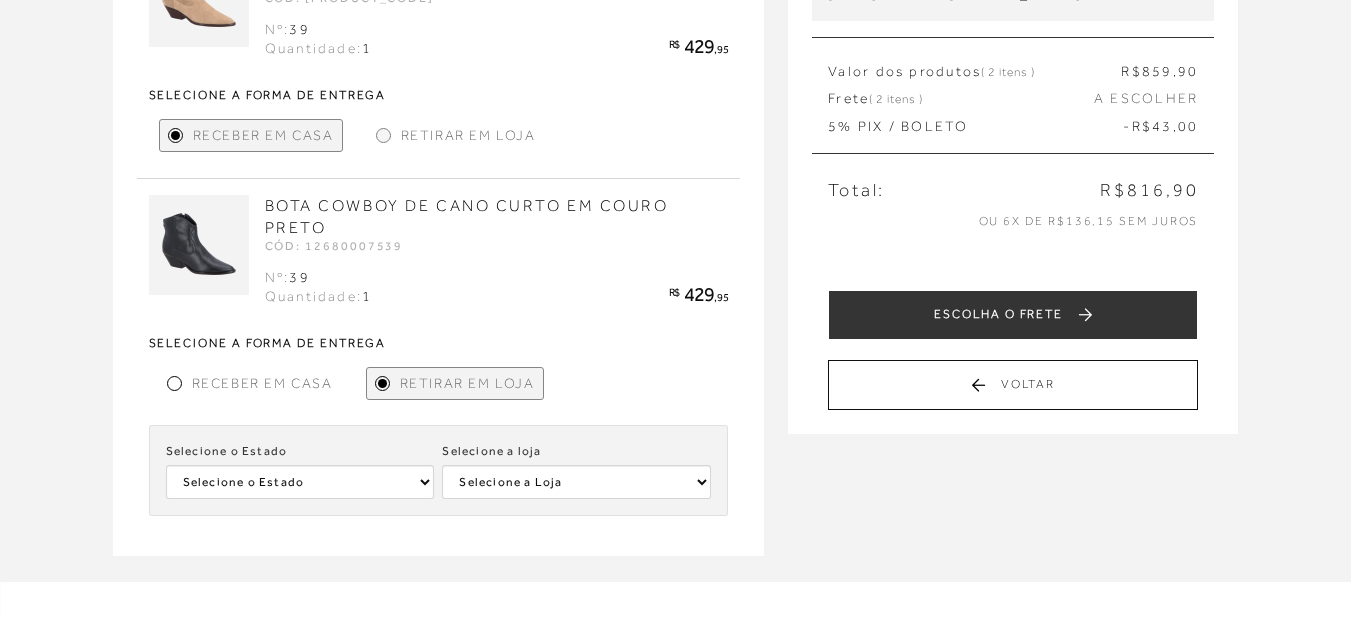 click on "CÓD: [PRODUCT_CODE]
39 1 R$ 429 ,95 39" at bounding box center [451, 204] 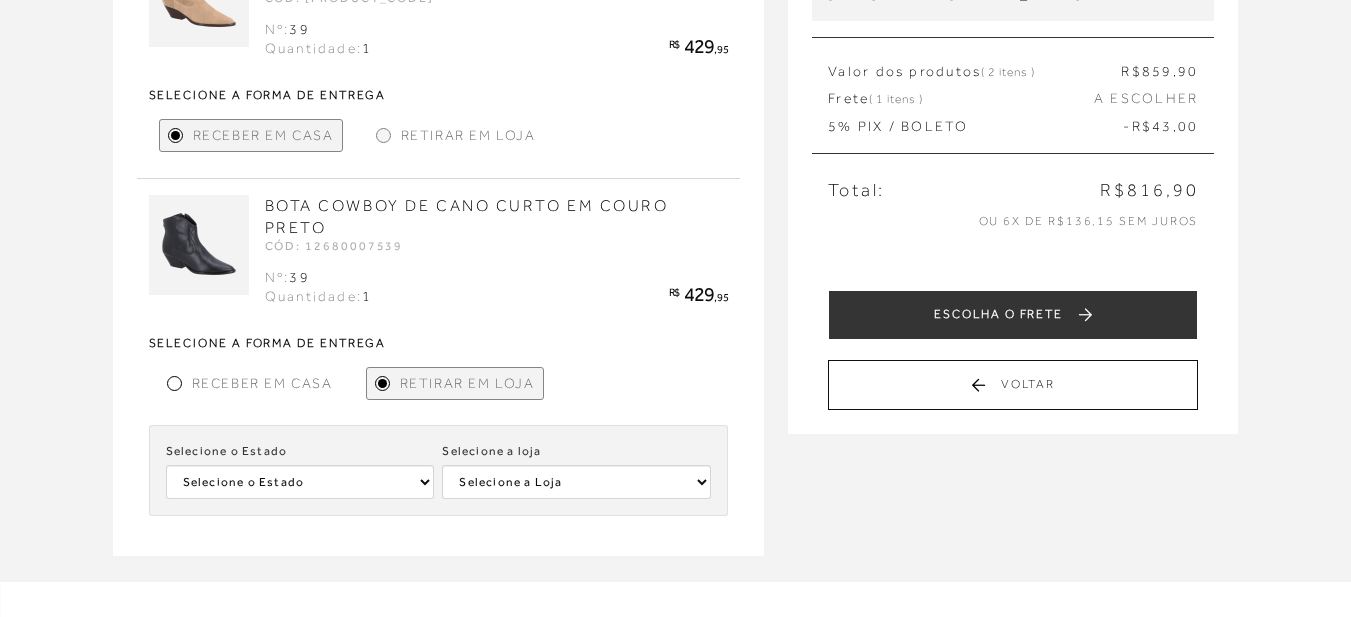 click on "Retirar em Loja" at bounding box center [468, 135] 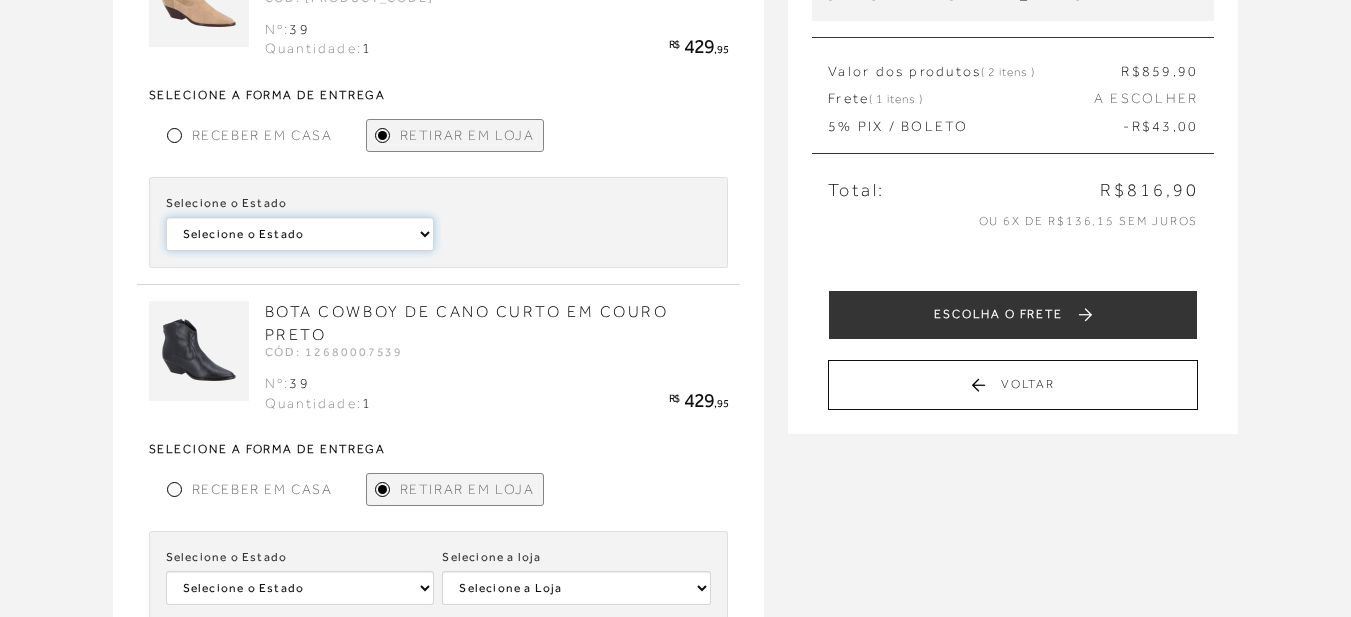 click on "Selecione o Estado [STATE]" at bounding box center (300, 234) 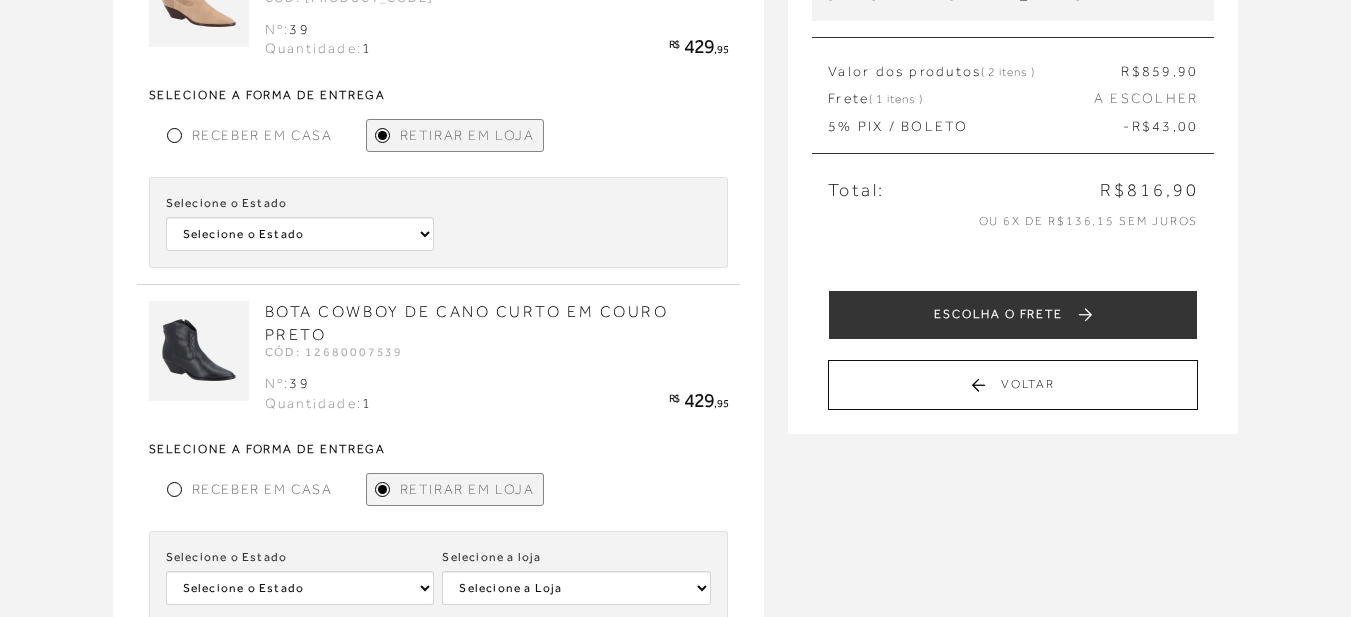 click at bounding box center (576, 222) 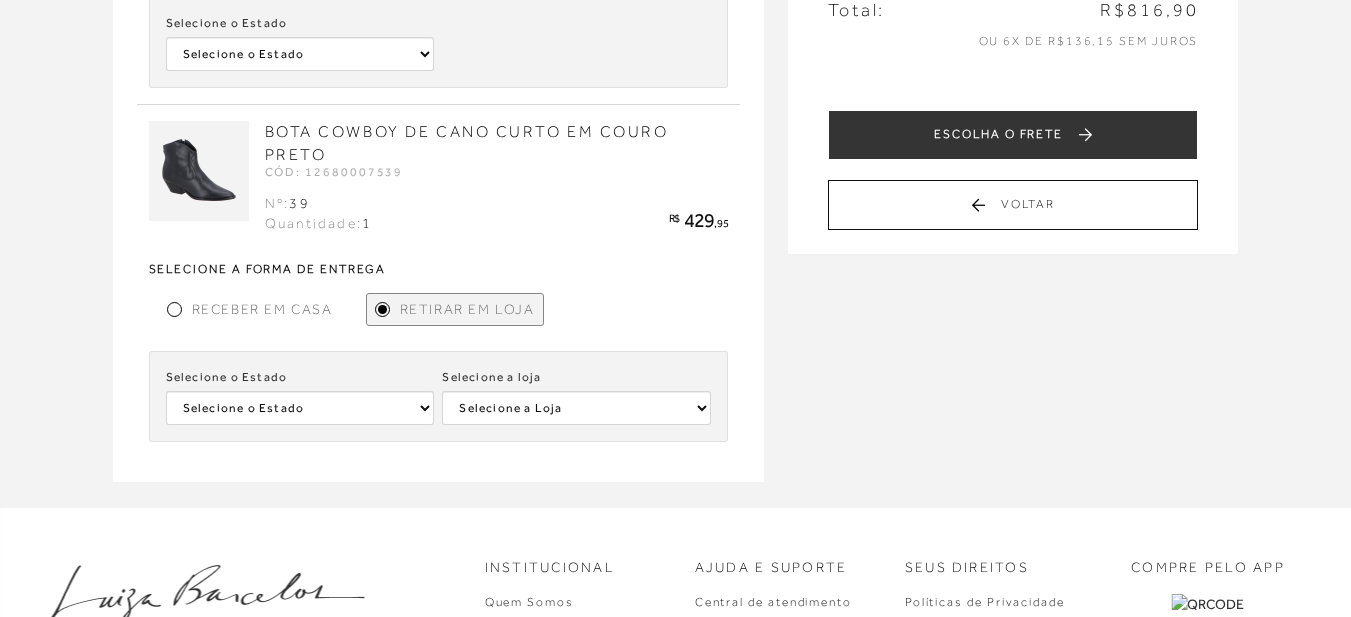 scroll, scrollTop: 500, scrollLeft: 0, axis: vertical 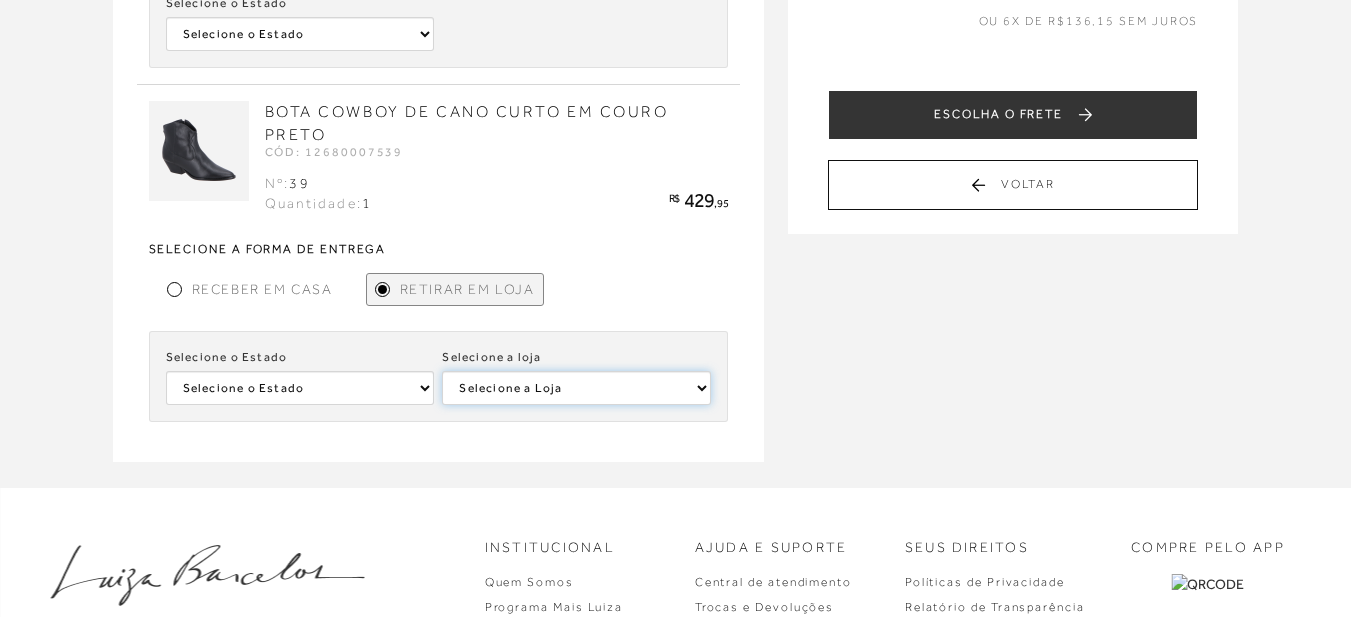 click on "Selecione a Loja [STORE_NAME] [STORE_NAME] [STORE_NAME] [STORE_NAME]" at bounding box center [576, 388] 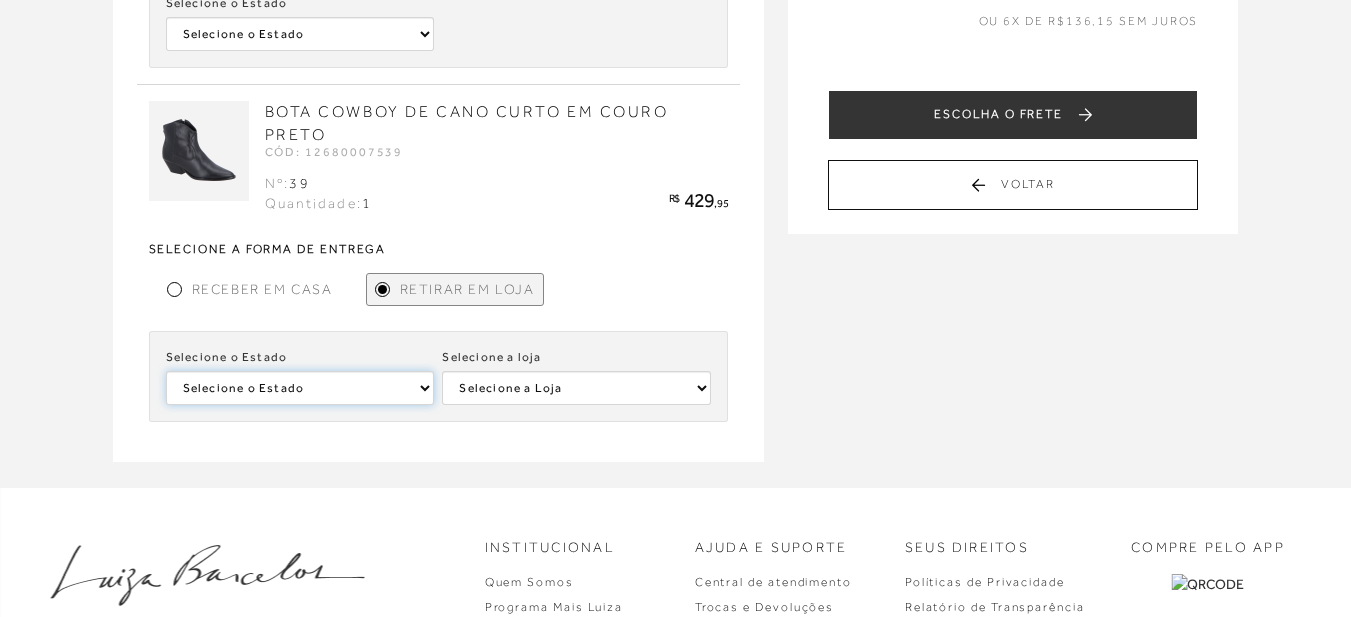 click on "Selecione o Estado [STATE] [STATE] [STATE]" at bounding box center [300, 34] 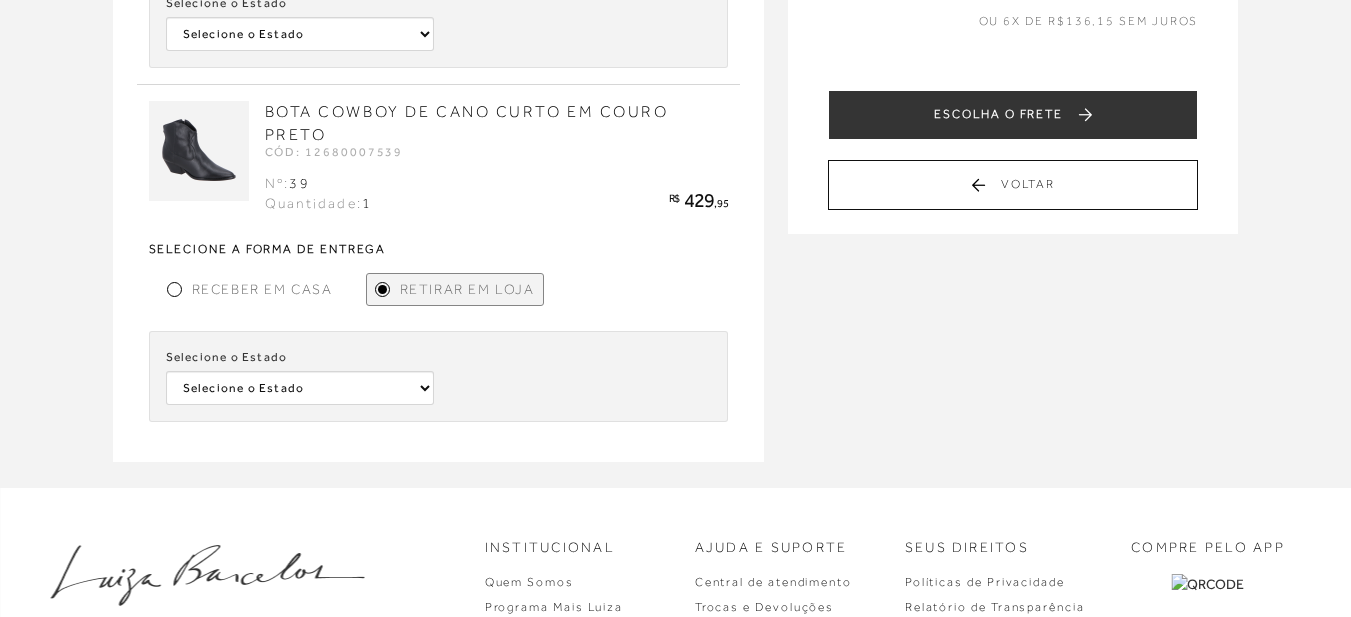 click on "Receber em Casa" at bounding box center (262, 289) 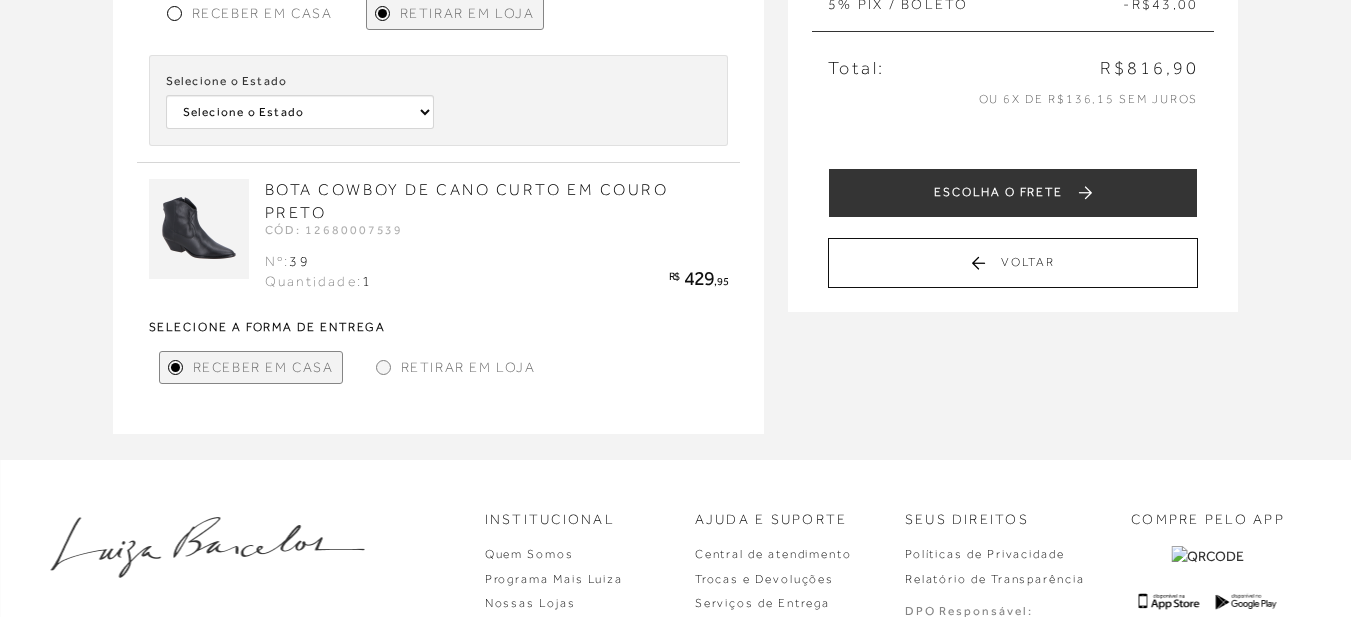scroll, scrollTop: 300, scrollLeft: 0, axis: vertical 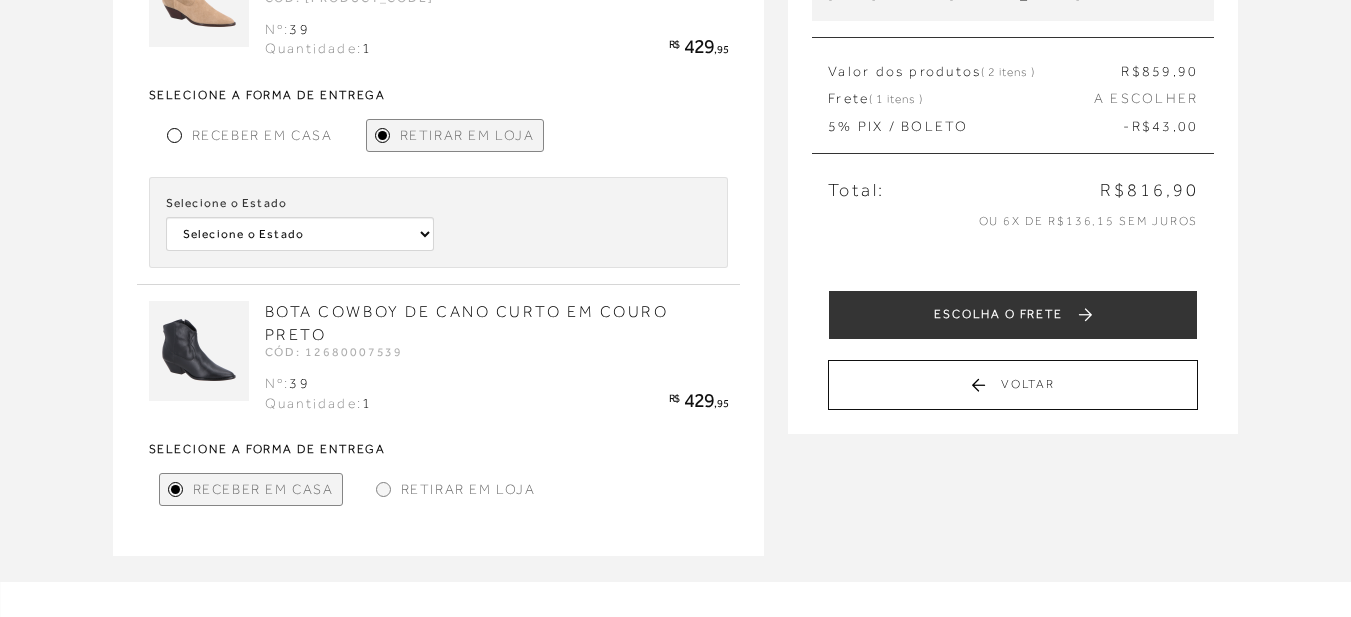click on "Receber em Casa" at bounding box center (262, 135) 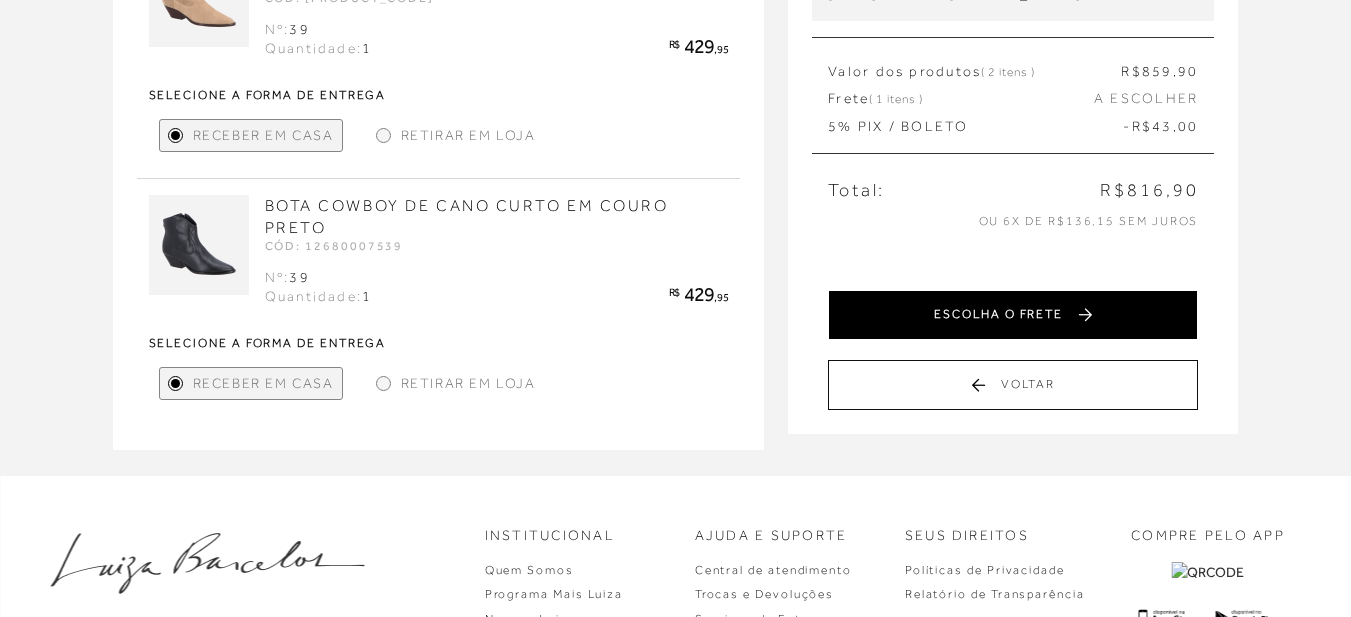 click on "ESCOLHA O FRETE" at bounding box center (1013, 315) 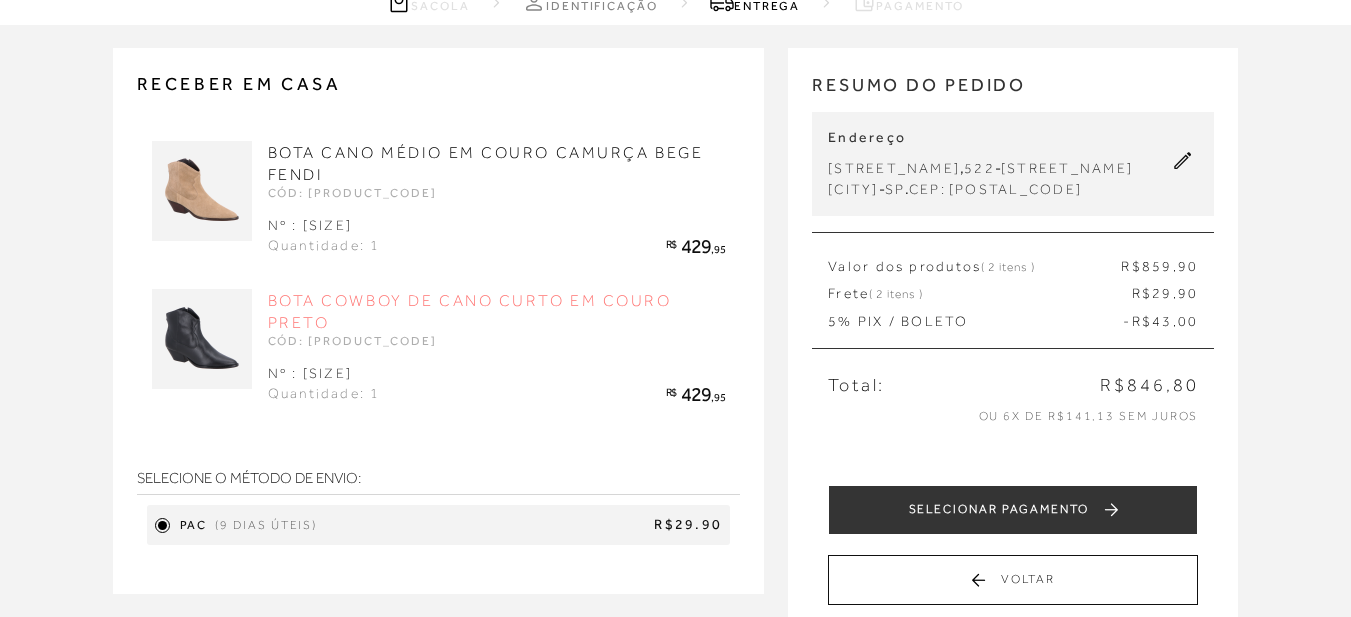 scroll, scrollTop: 100, scrollLeft: 0, axis: vertical 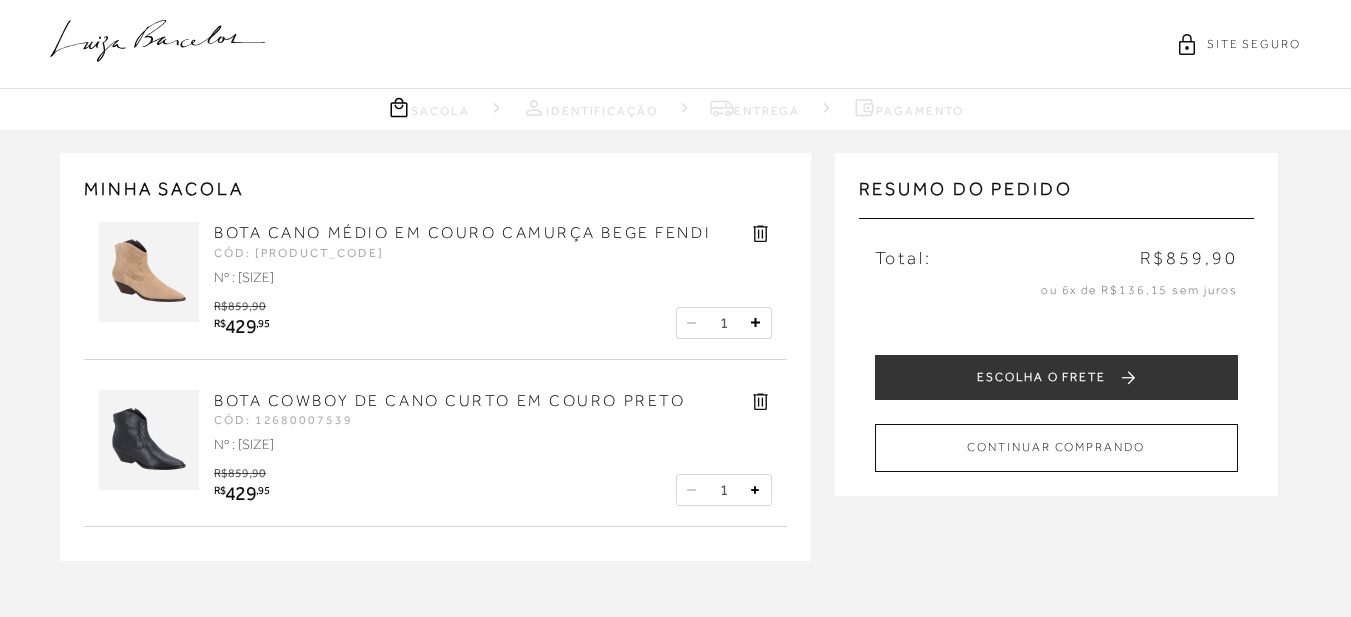 click 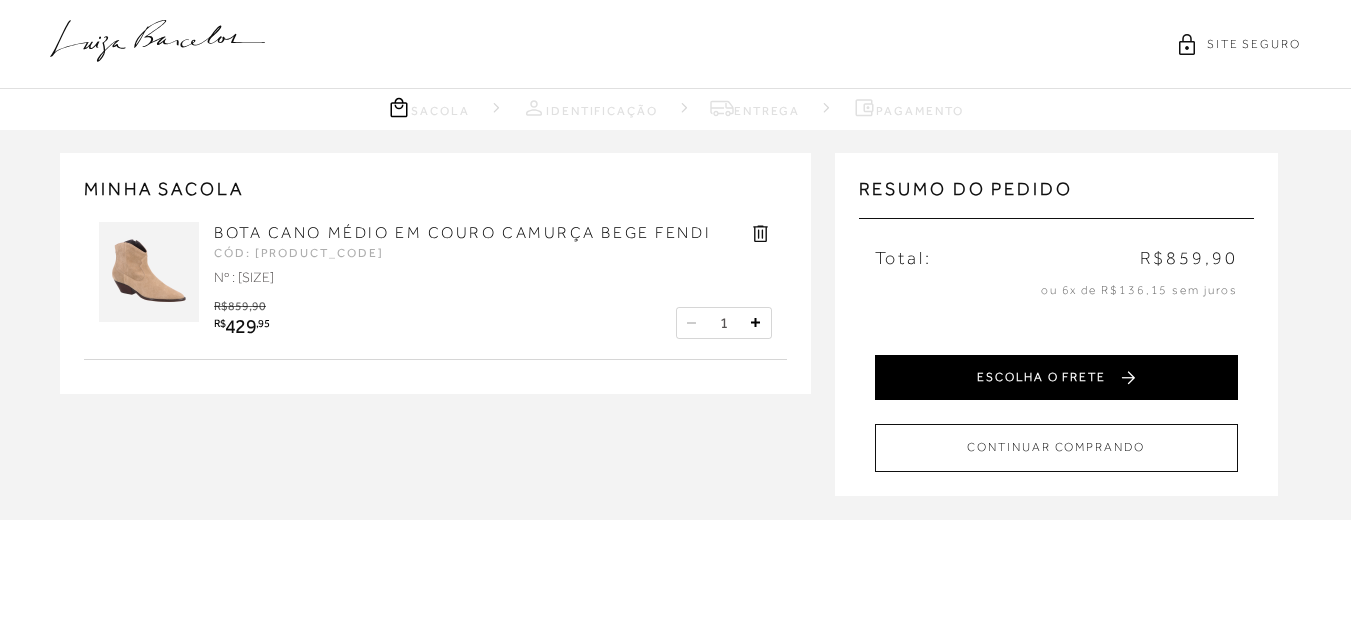 click on "ESCOLHA O FRETE" at bounding box center (1056, 377) 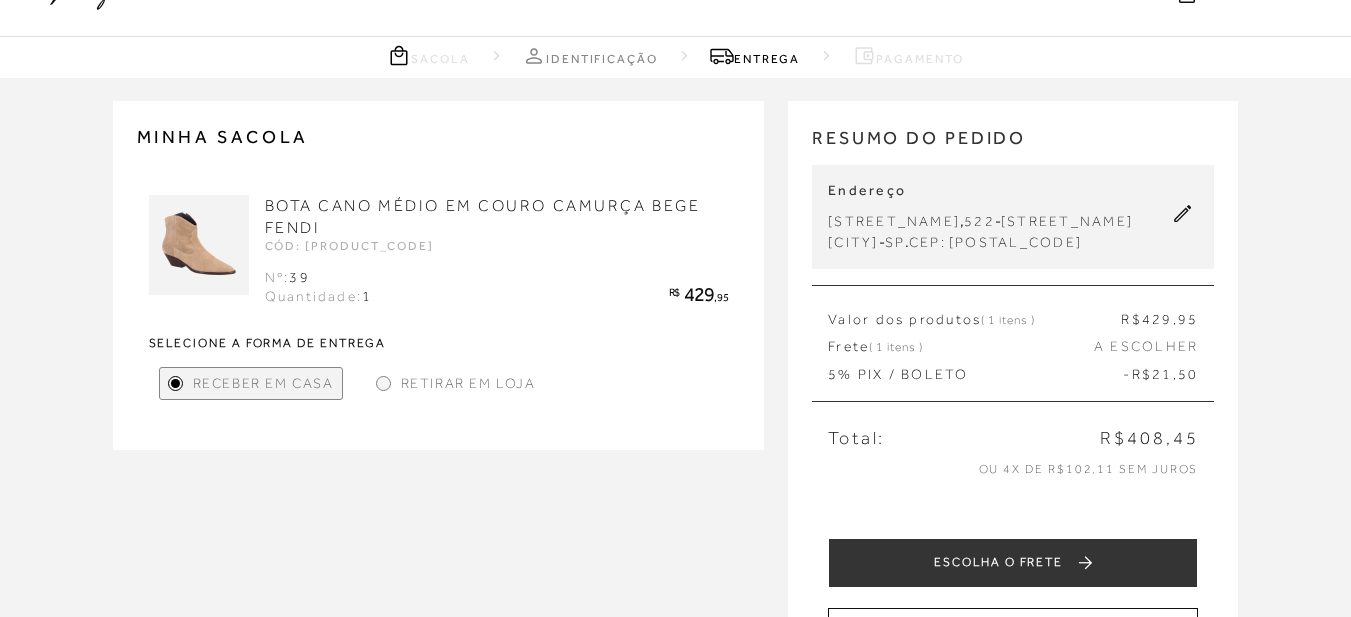 scroll, scrollTop: 100, scrollLeft: 0, axis: vertical 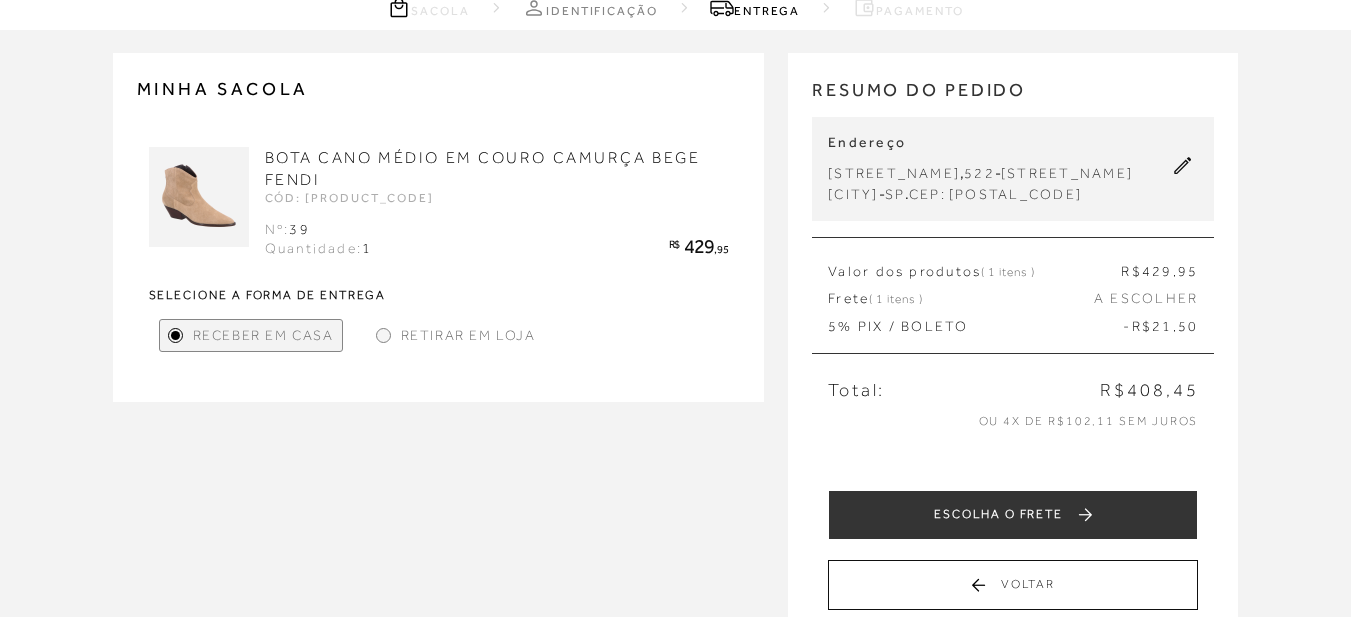 click on "ESCOLHA O FRETE" at bounding box center [1013, 515] 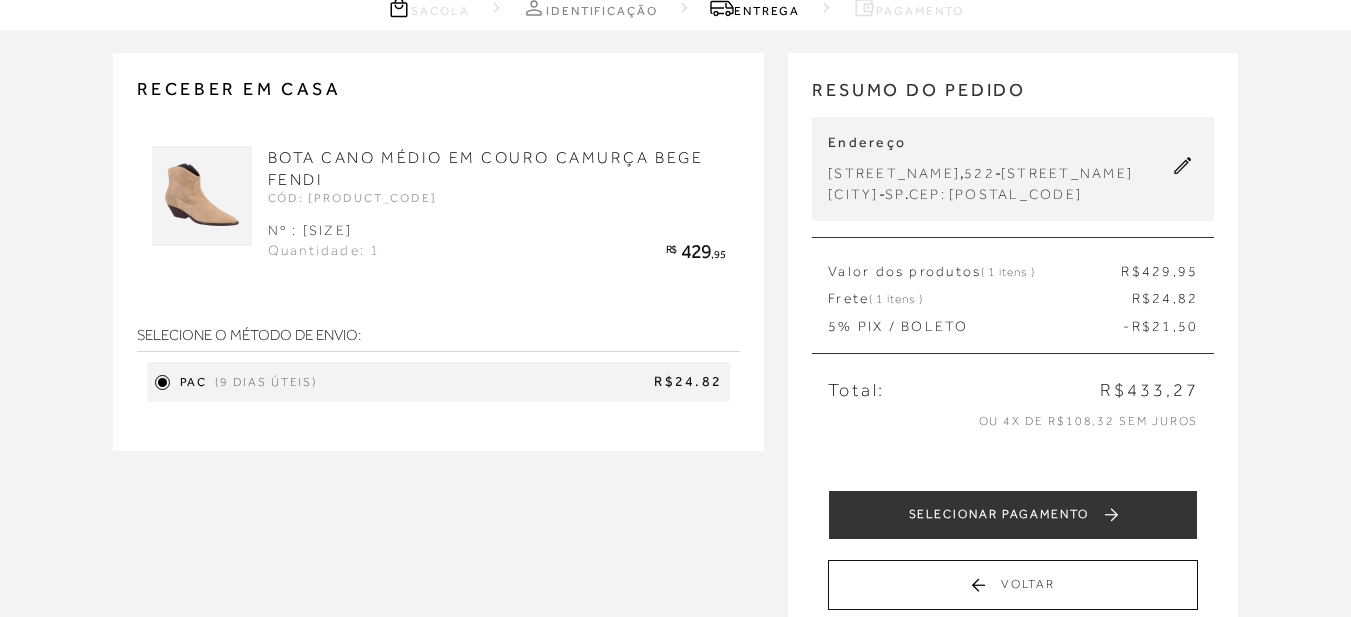 scroll, scrollTop: 200, scrollLeft: 0, axis: vertical 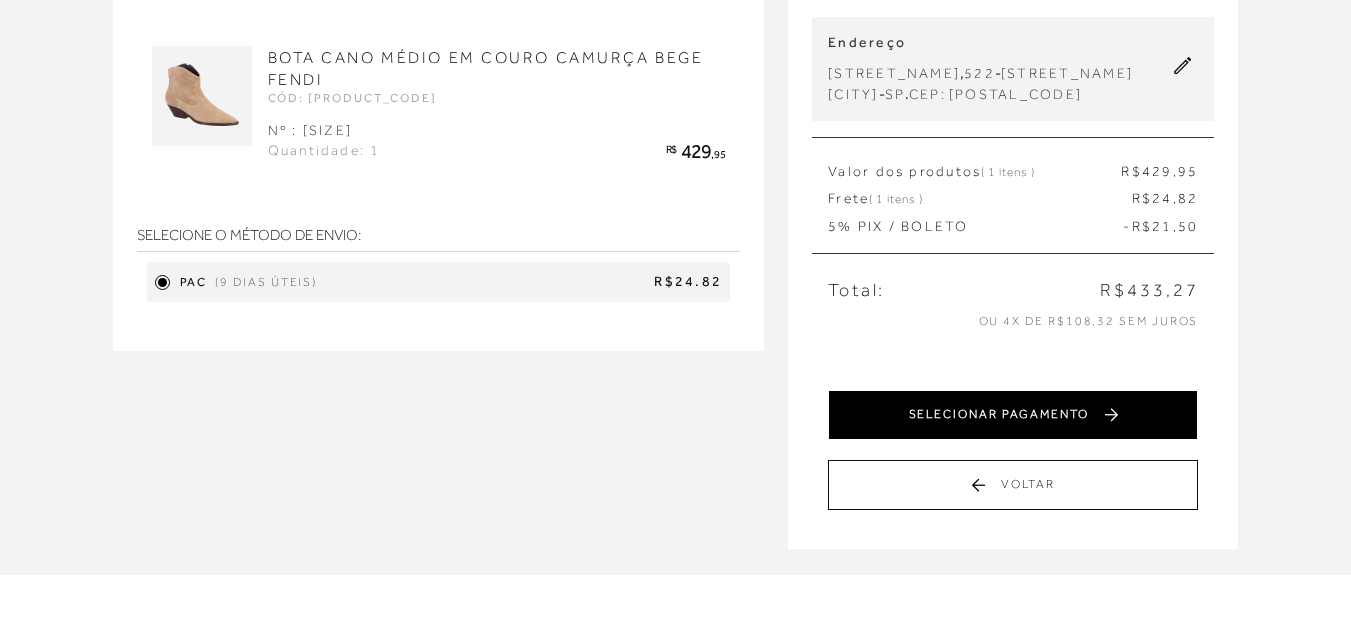 click on "SELECIONAR PAGAMENTO" at bounding box center (1013, 415) 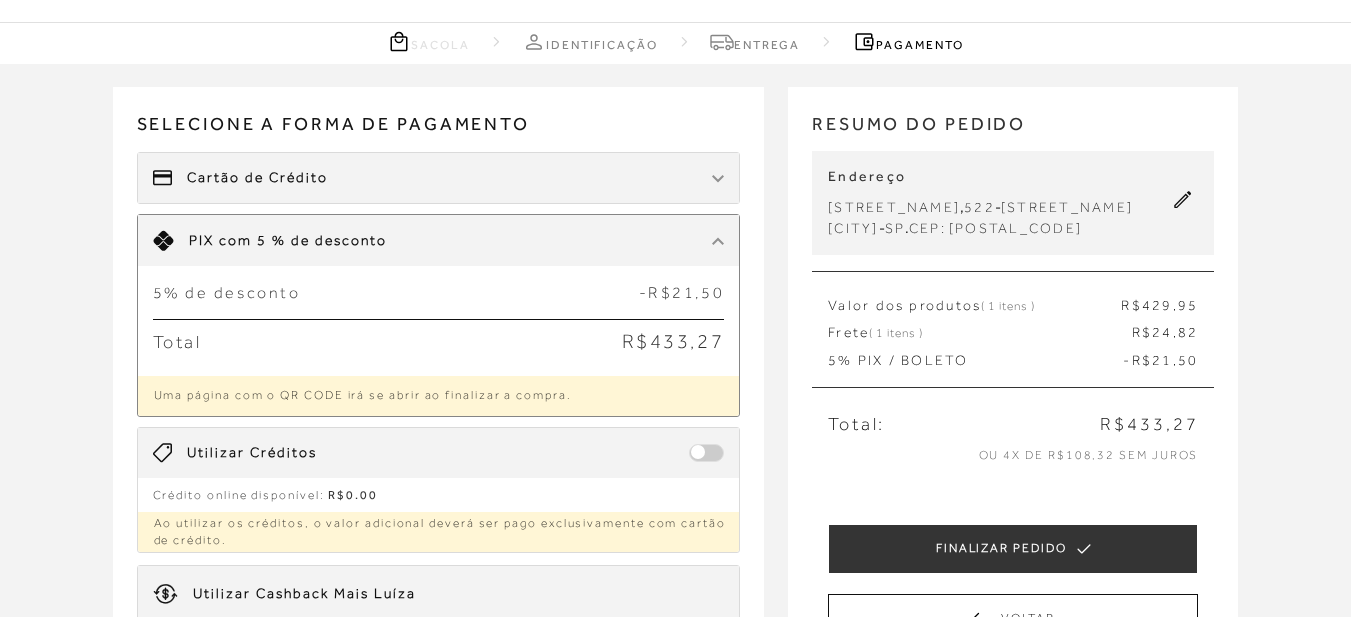 scroll, scrollTop: 100, scrollLeft: 0, axis: vertical 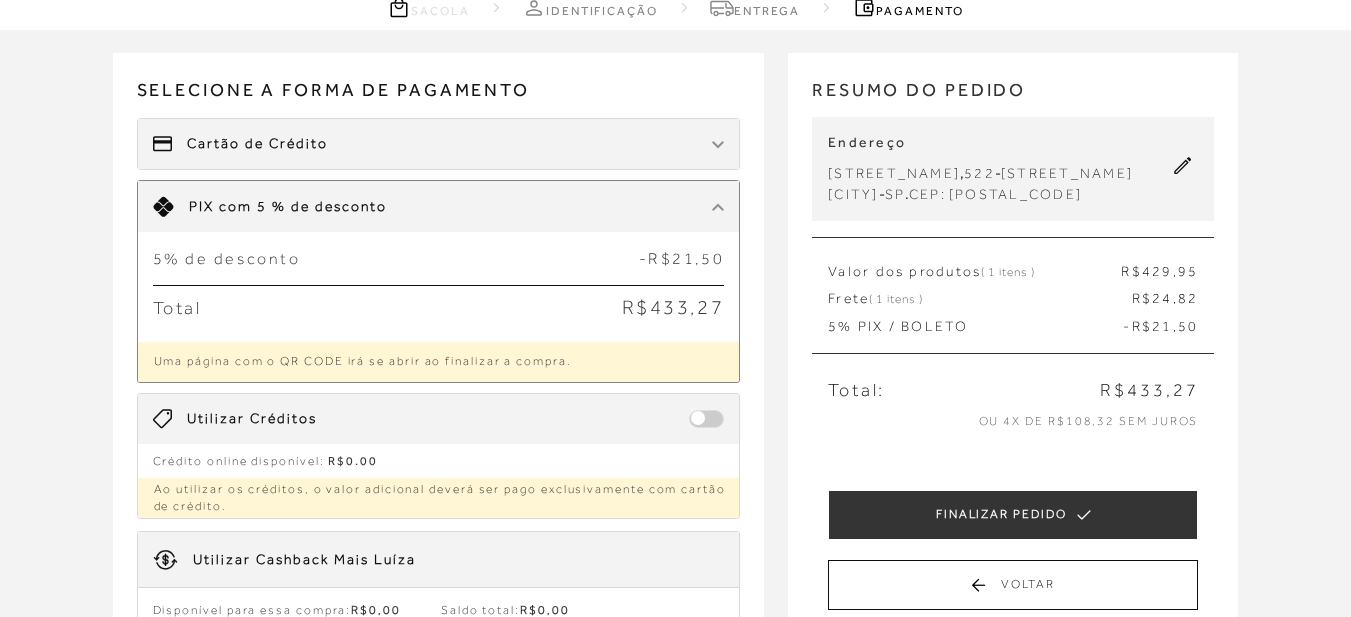 click at bounding box center (718, 207) 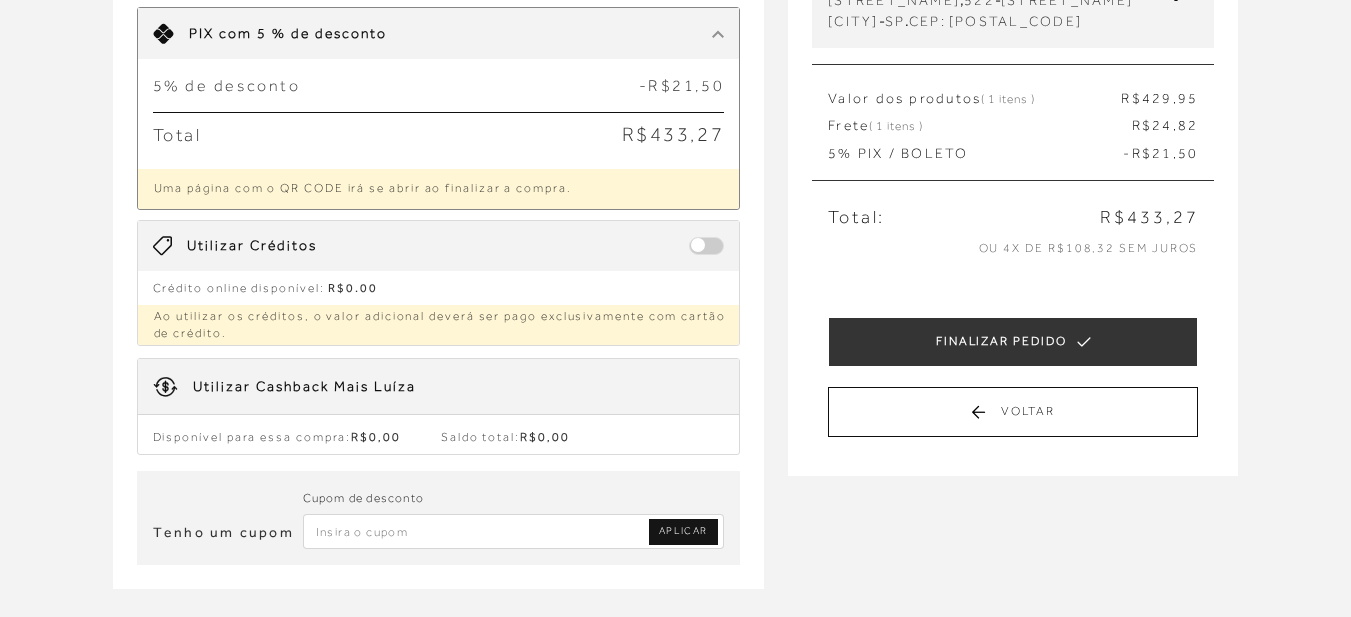 scroll, scrollTop: 200, scrollLeft: 0, axis: vertical 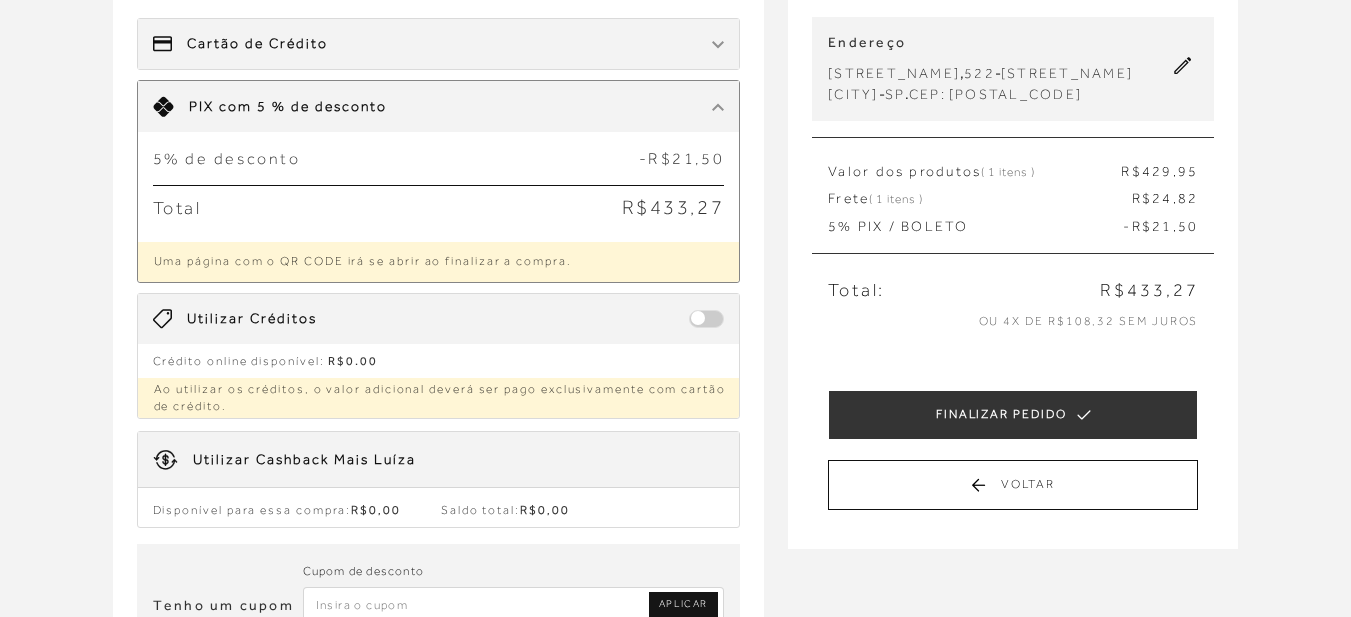 click on "Cartão de Crédito" at bounding box center (439, 44) 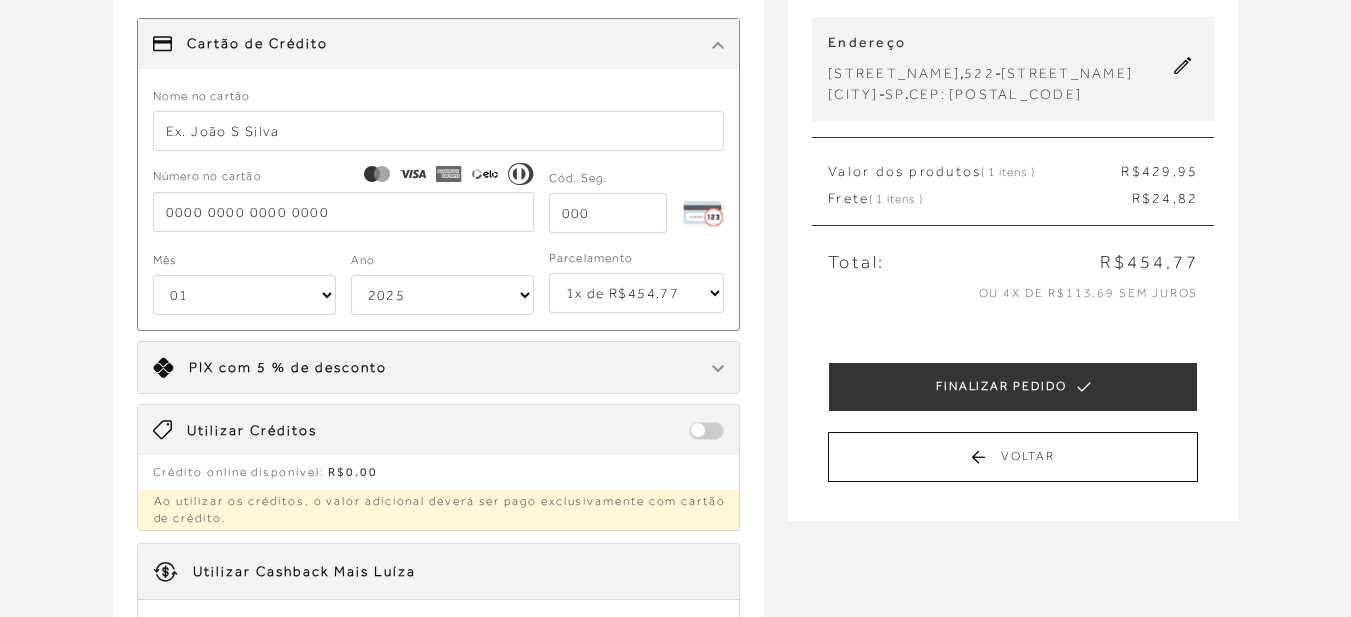 click on "1x de R$454.77 2x de R$227.39 sem juros 3x de R$151.59 sem juros 4x de R$113.70 sem juros 5x de R$90.96 sem juros 6x de R$75.80 sem juros" at bounding box center [637, 293] 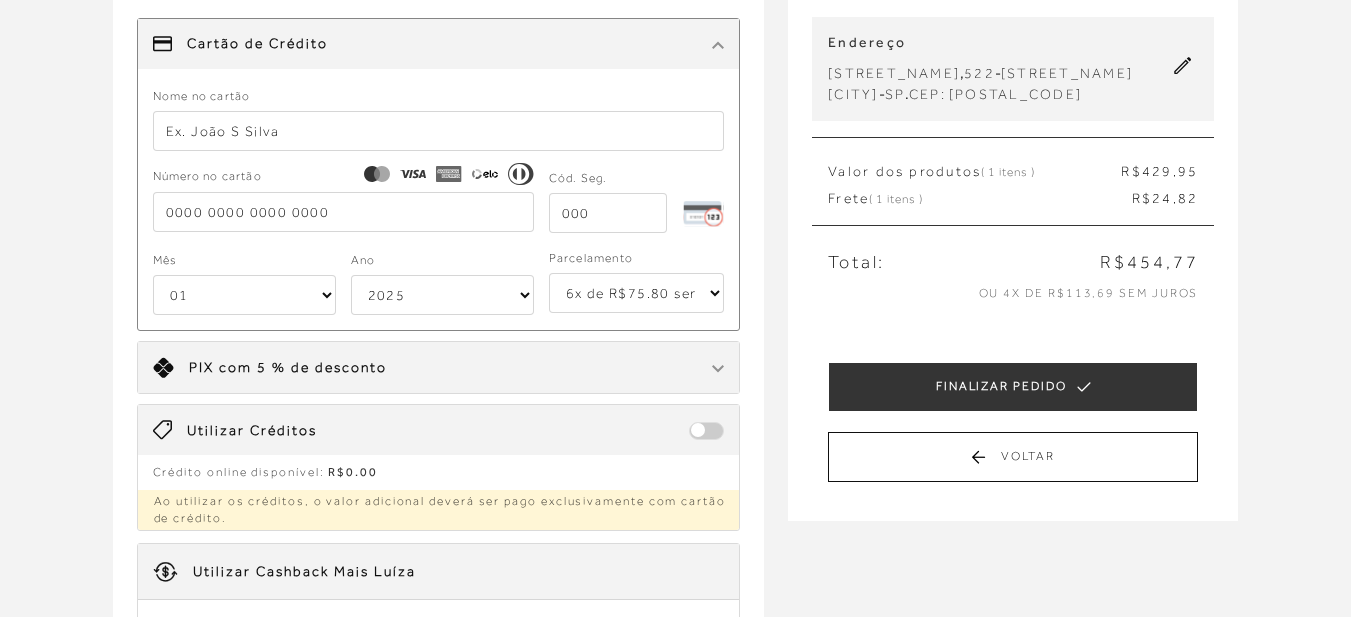 click on "1x de R$454.77 2x de R$227.39 sem juros 3x de R$151.59 sem juros 4x de R$113.70 sem juros 5x de R$90.96 sem juros 6x de R$75.80 sem juros" at bounding box center (637, 293) 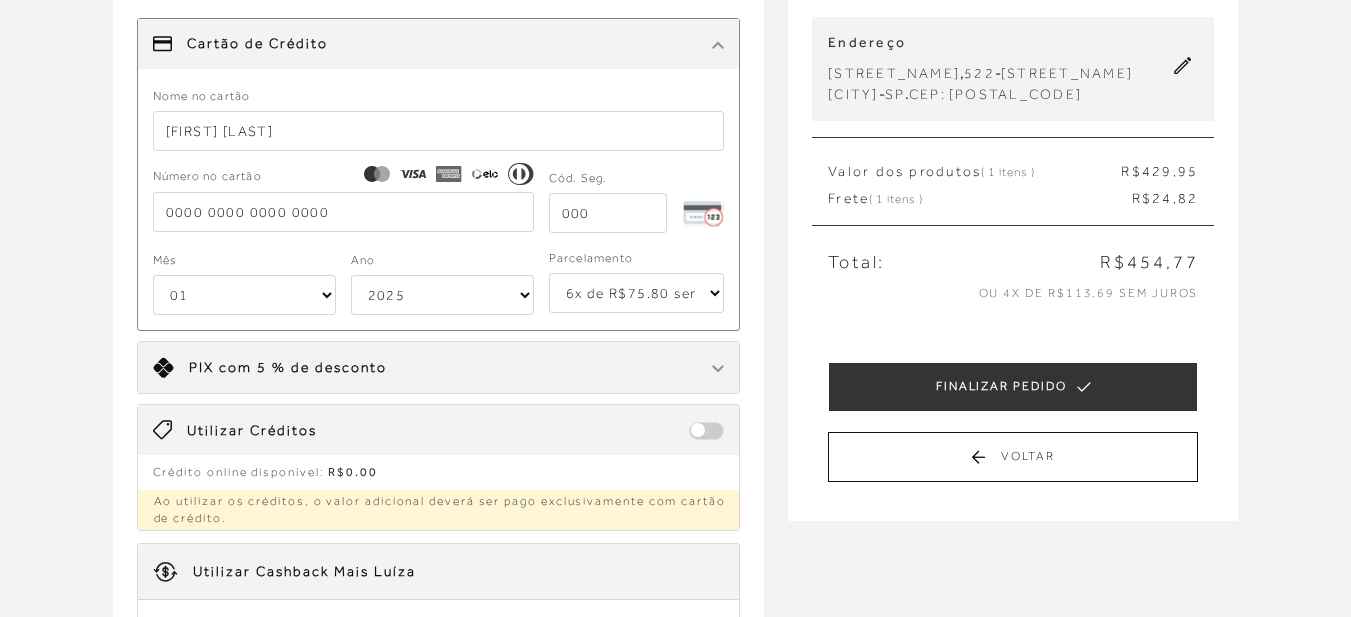 type on "[FIRST] [LAST]" 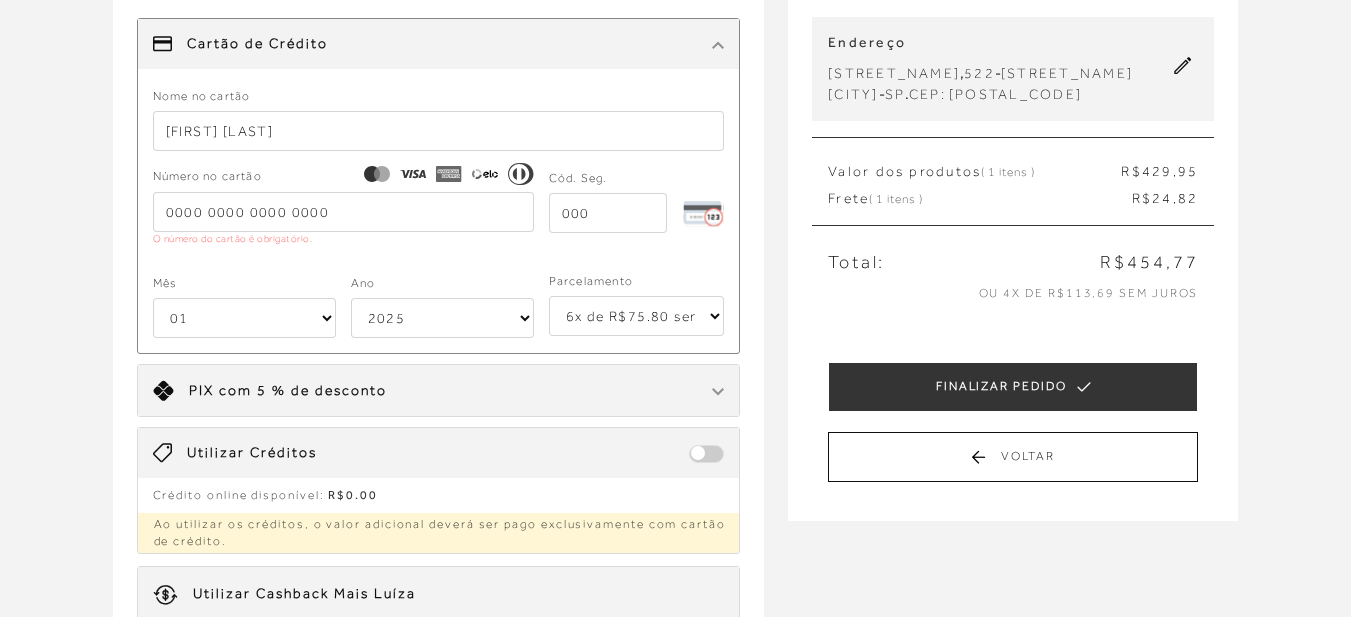 click at bounding box center (608, 213) 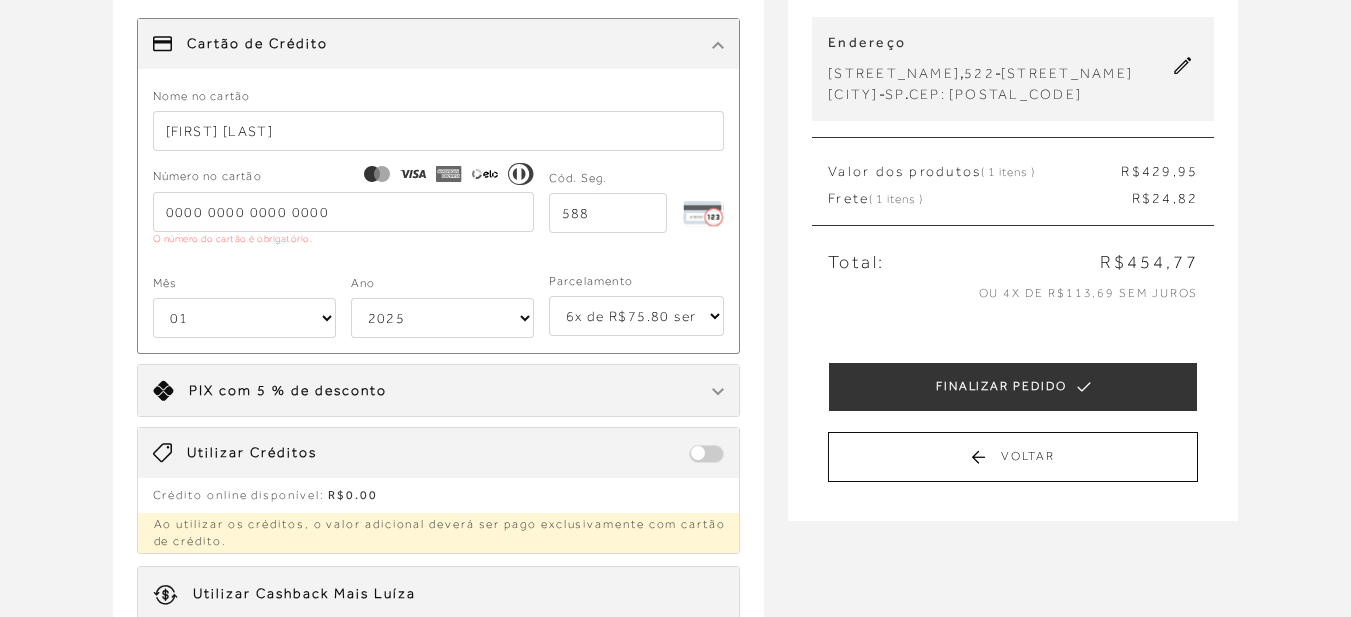 type on "588" 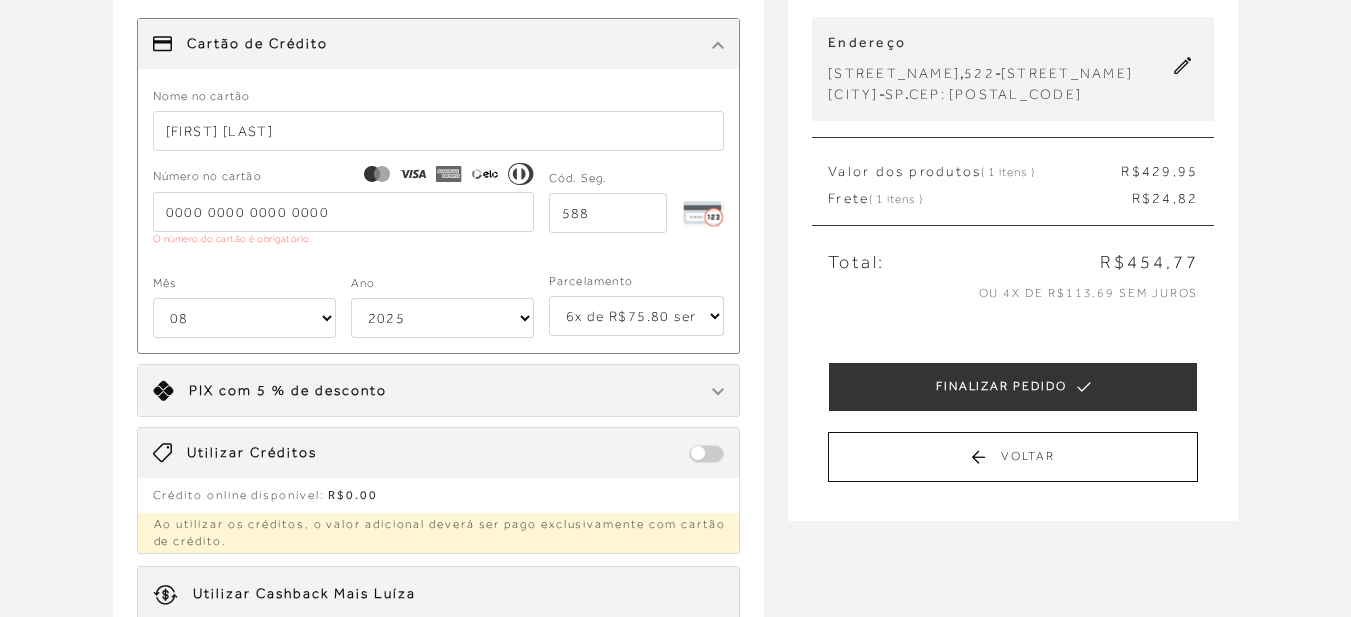 click on "01 02 03 04 05 06 07 08 09 10 11 12" at bounding box center (244, 318) 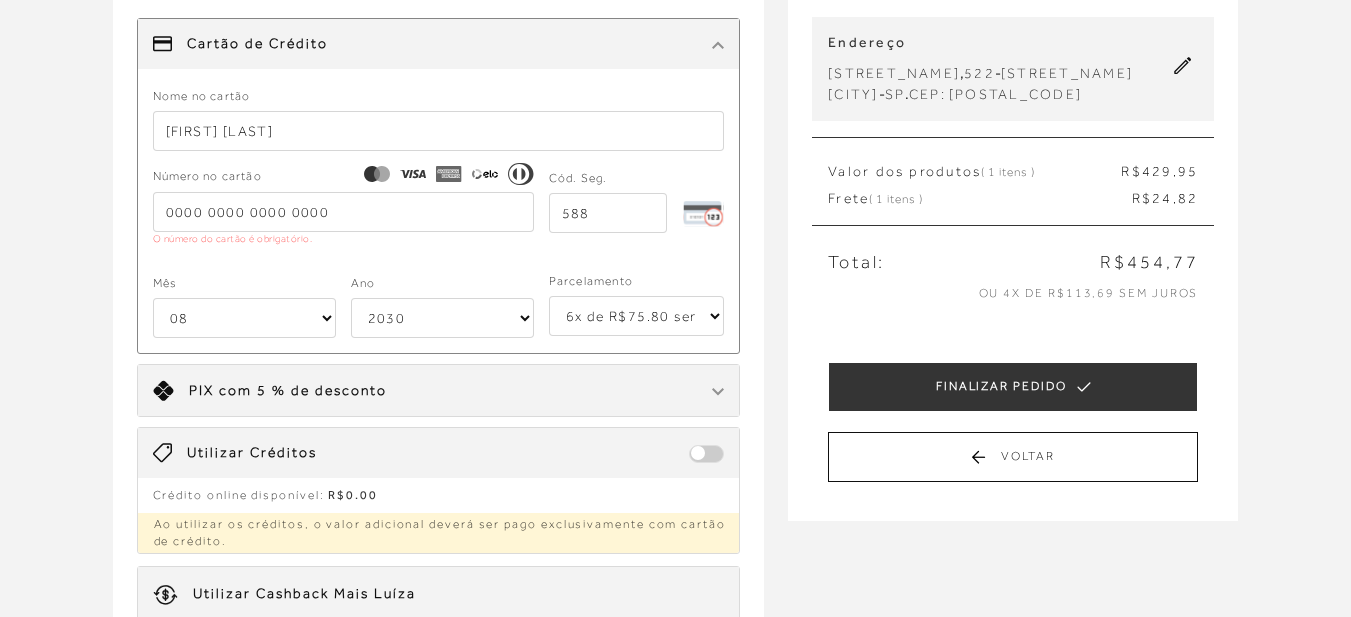 click on "2025 2026 2027 2028 2029 2030 2031 2032 2033 2034 2035 2036 2037 2038 2039 2040 2041 2042 2043 2044" at bounding box center [442, 318] 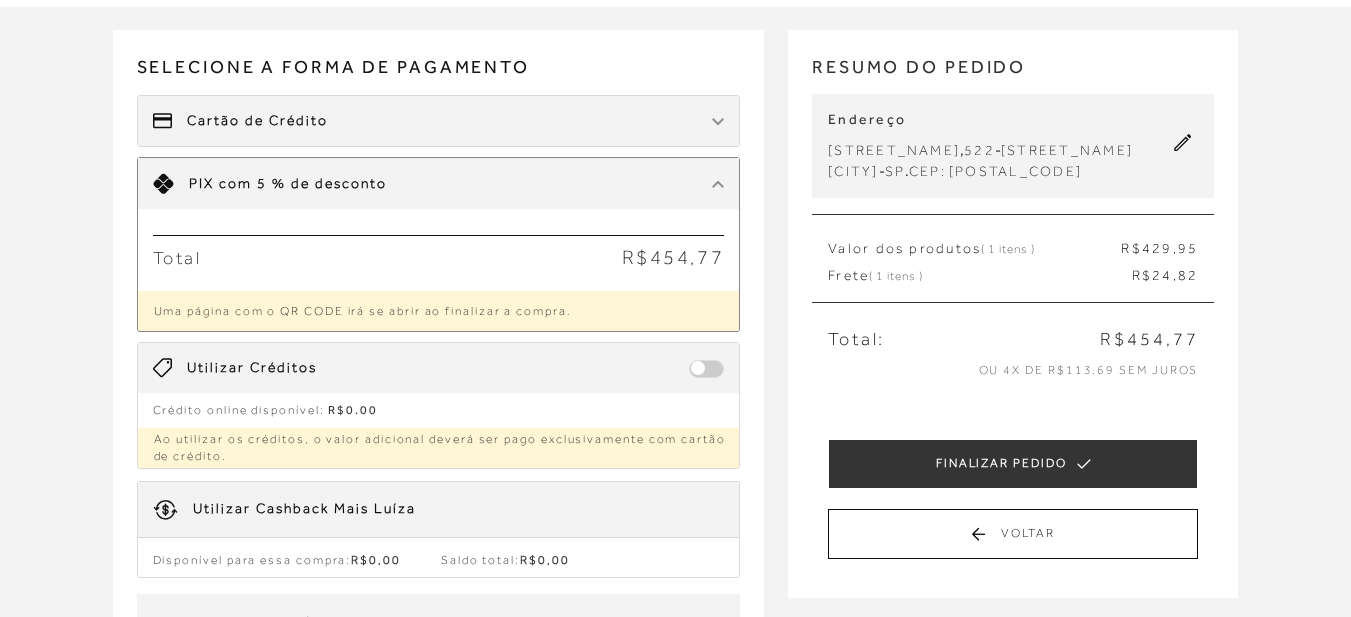 scroll, scrollTop: 100, scrollLeft: 0, axis: vertical 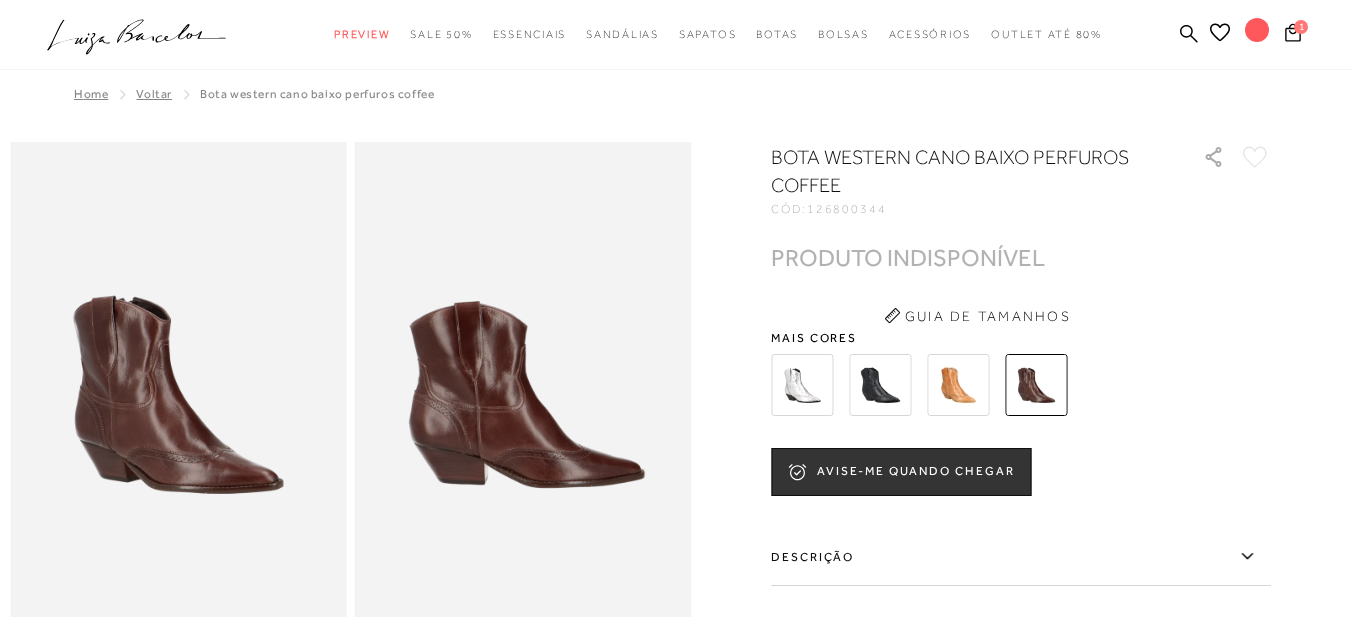 click at bounding box center [880, 385] 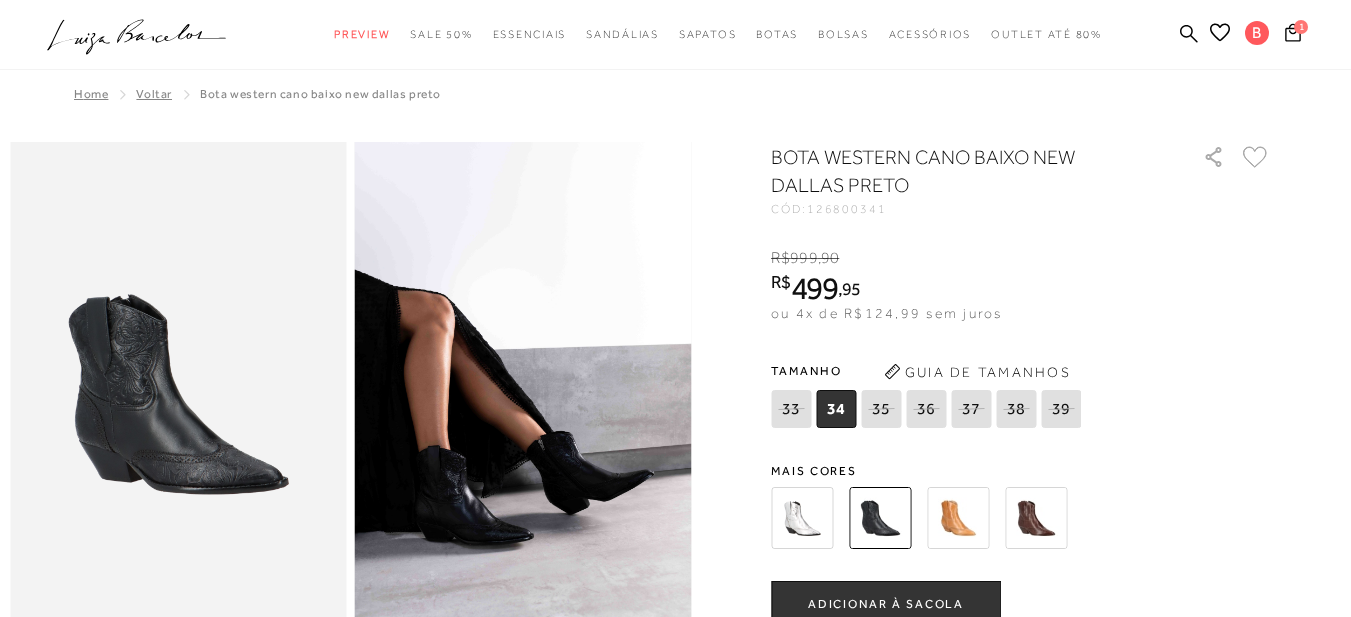 scroll, scrollTop: 100, scrollLeft: 0, axis: vertical 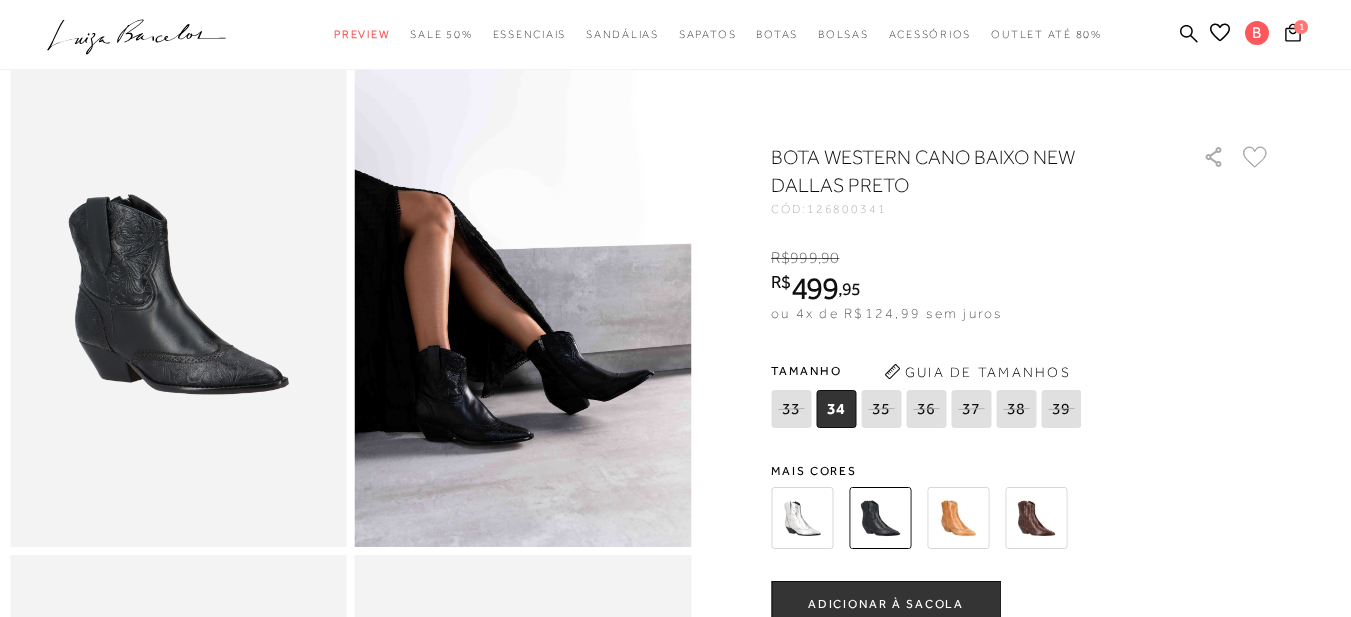 click at bounding box center [1036, 518] 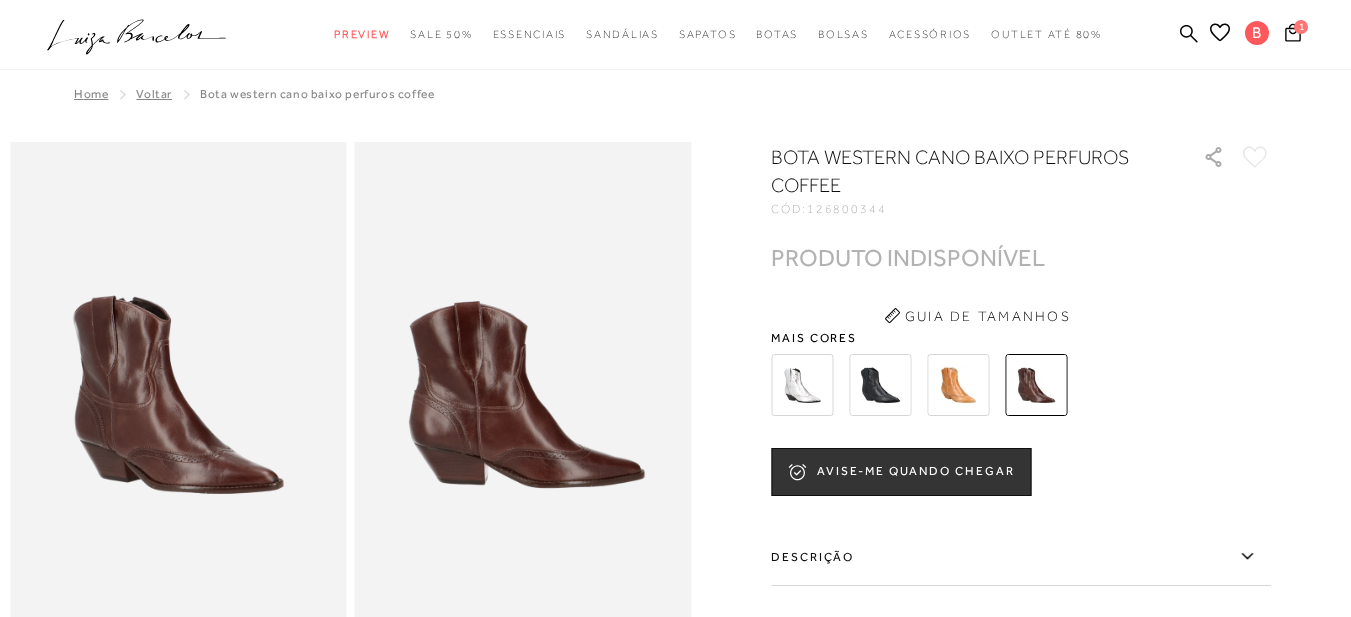 click at bounding box center [958, 385] 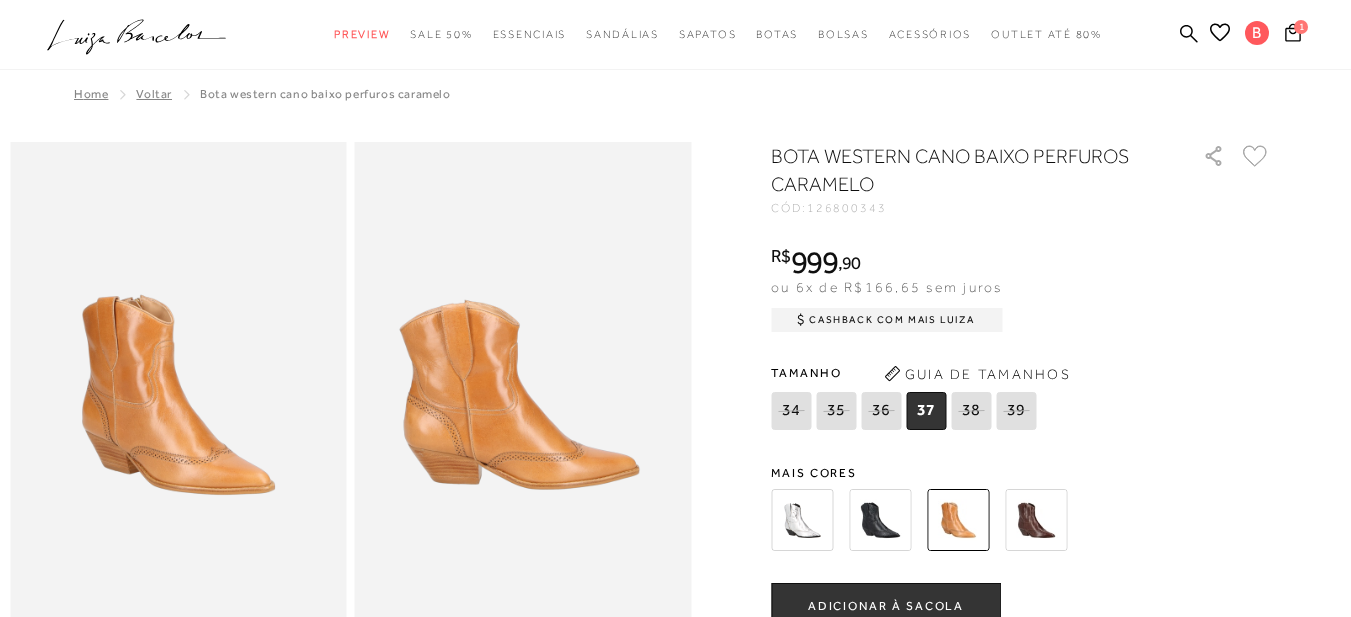 click at bounding box center [1036, 520] 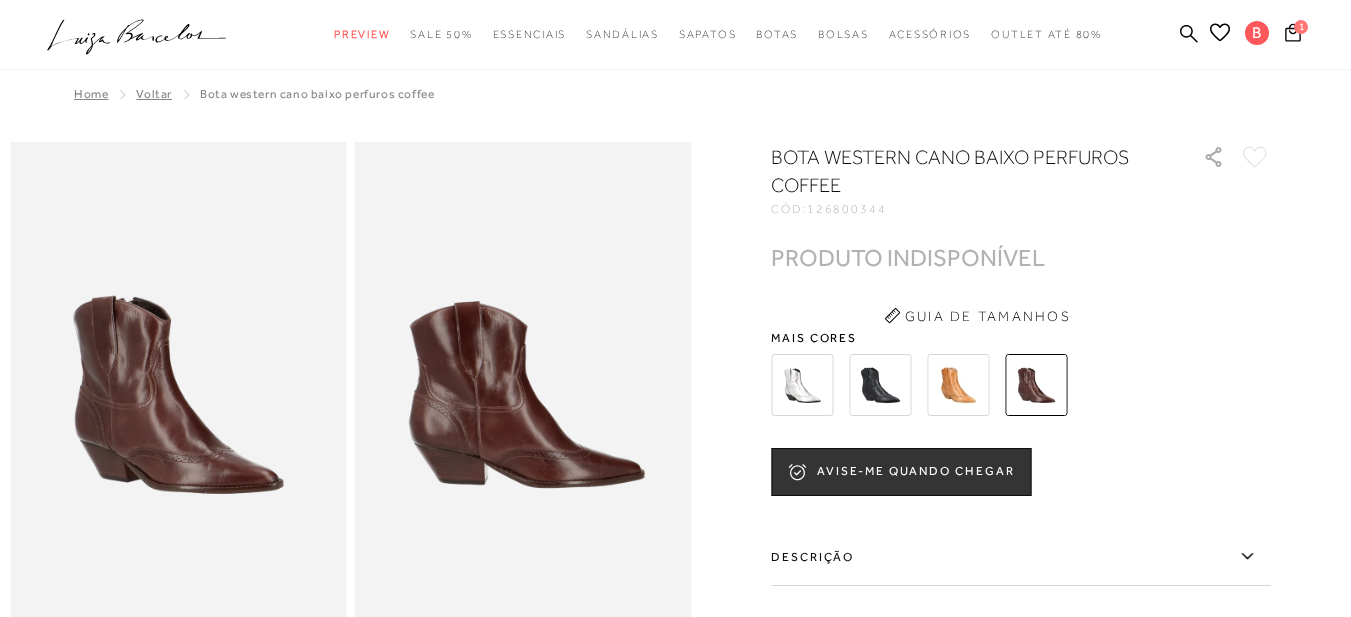 scroll, scrollTop: 0, scrollLeft: 0, axis: both 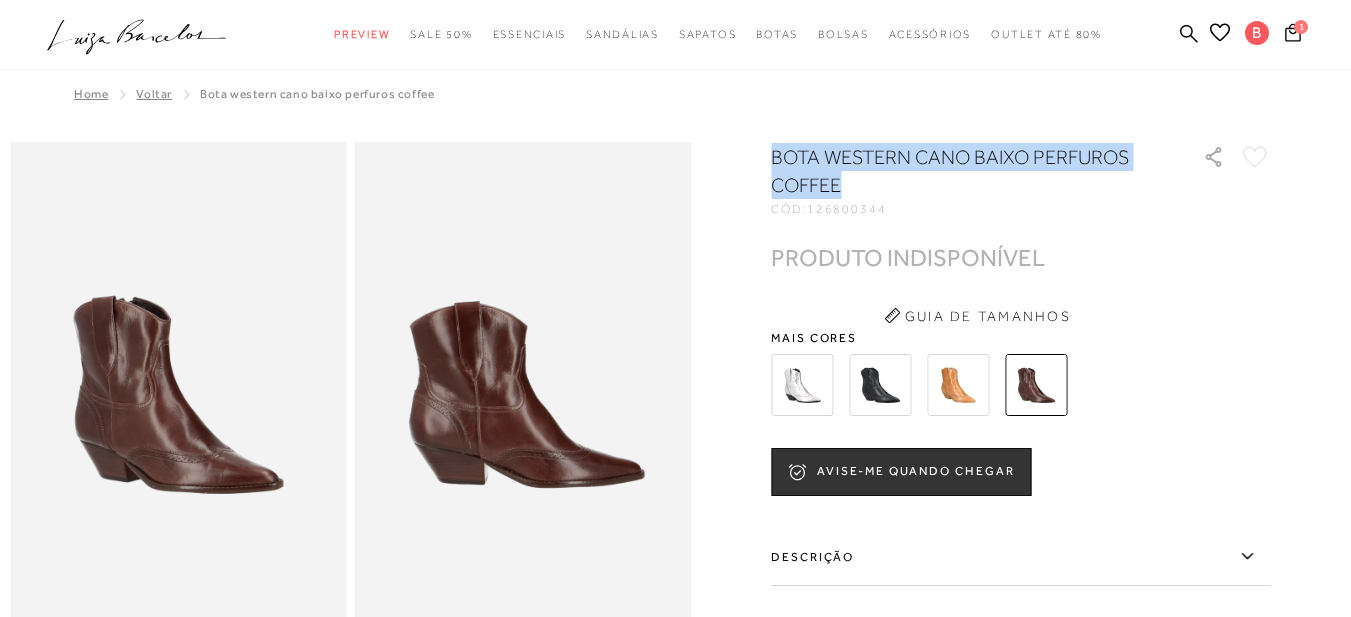 drag, startPoint x: 774, startPoint y: 152, endPoint x: 853, endPoint y: 181, distance: 84.15462 